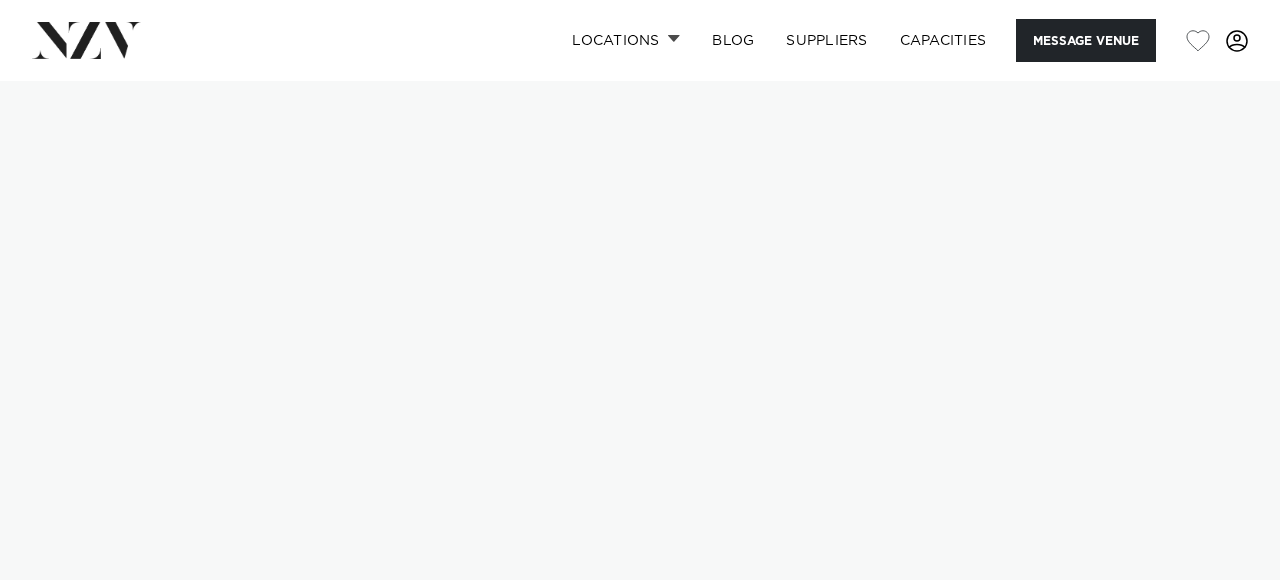 scroll, scrollTop: 0, scrollLeft: 0, axis: both 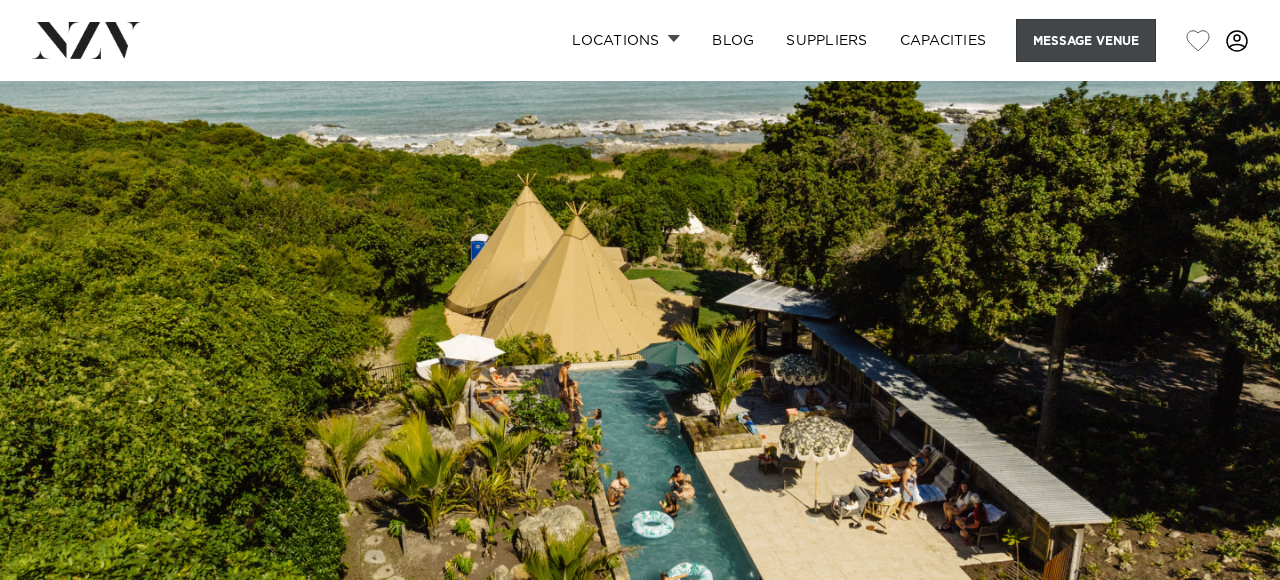 click on "Message Venue" at bounding box center [1086, 40] 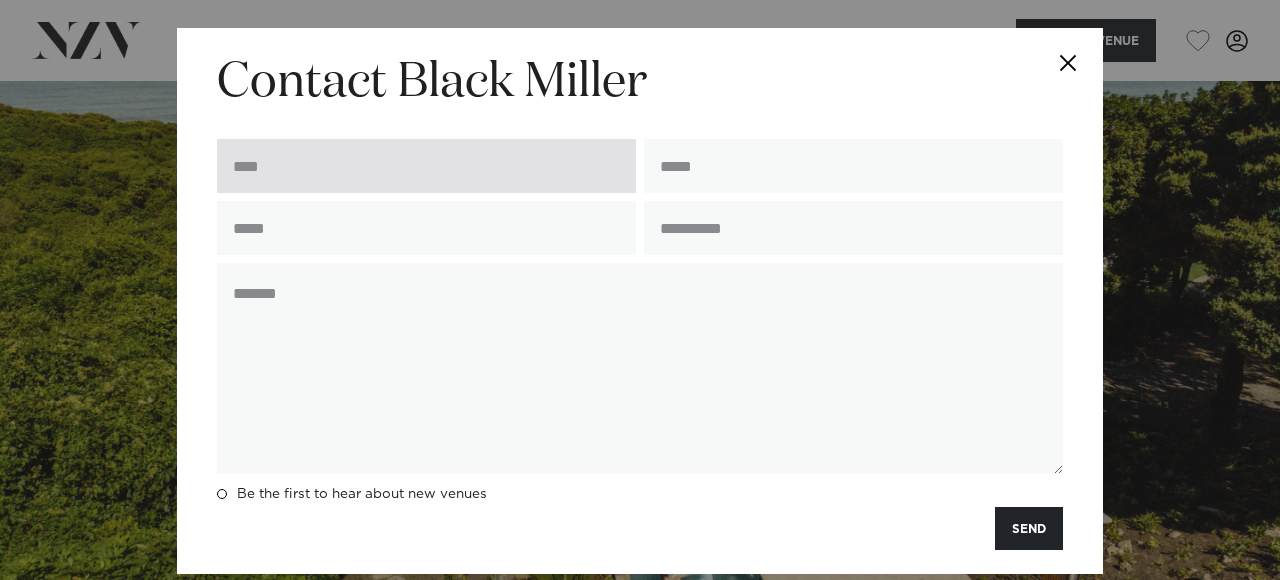 click at bounding box center [426, 166] 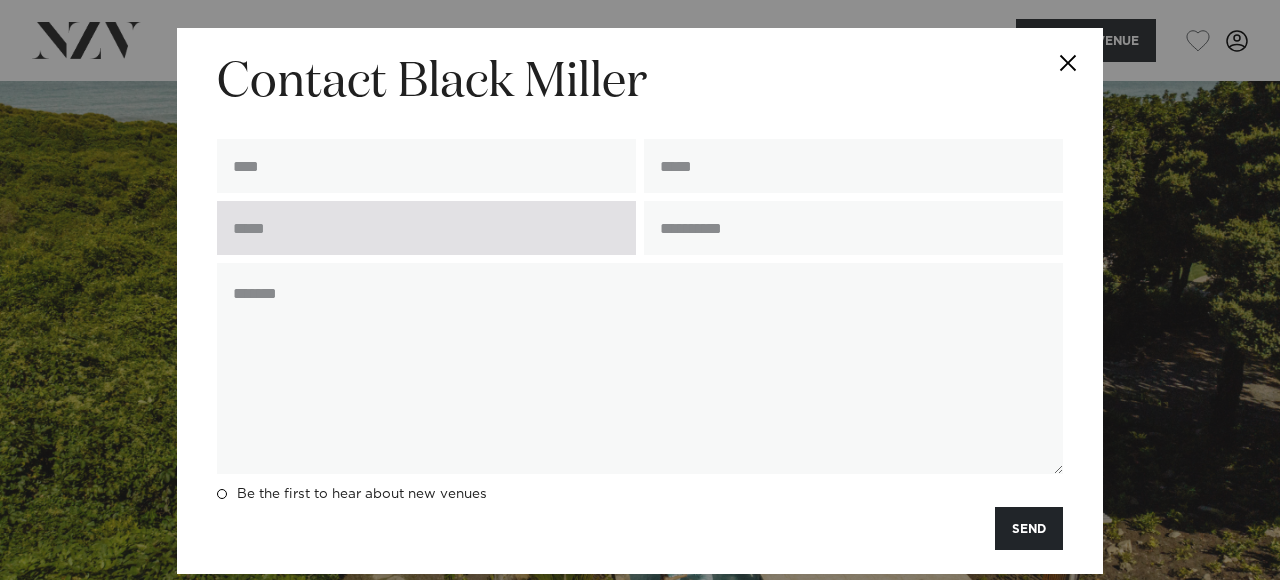 type on "**********" 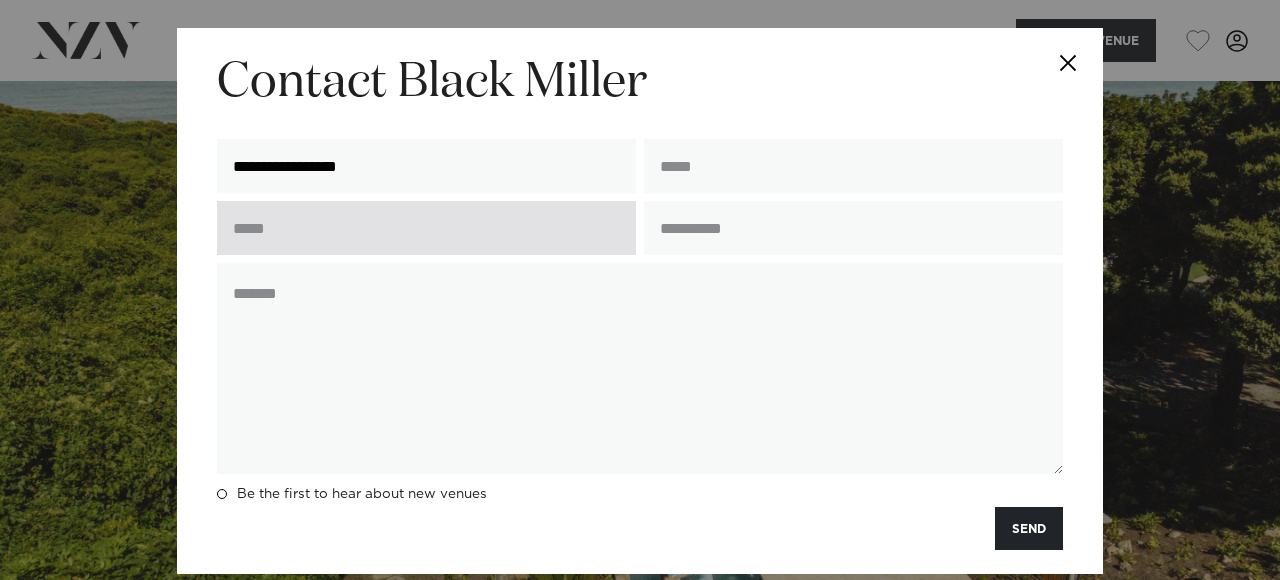 type on "**********" 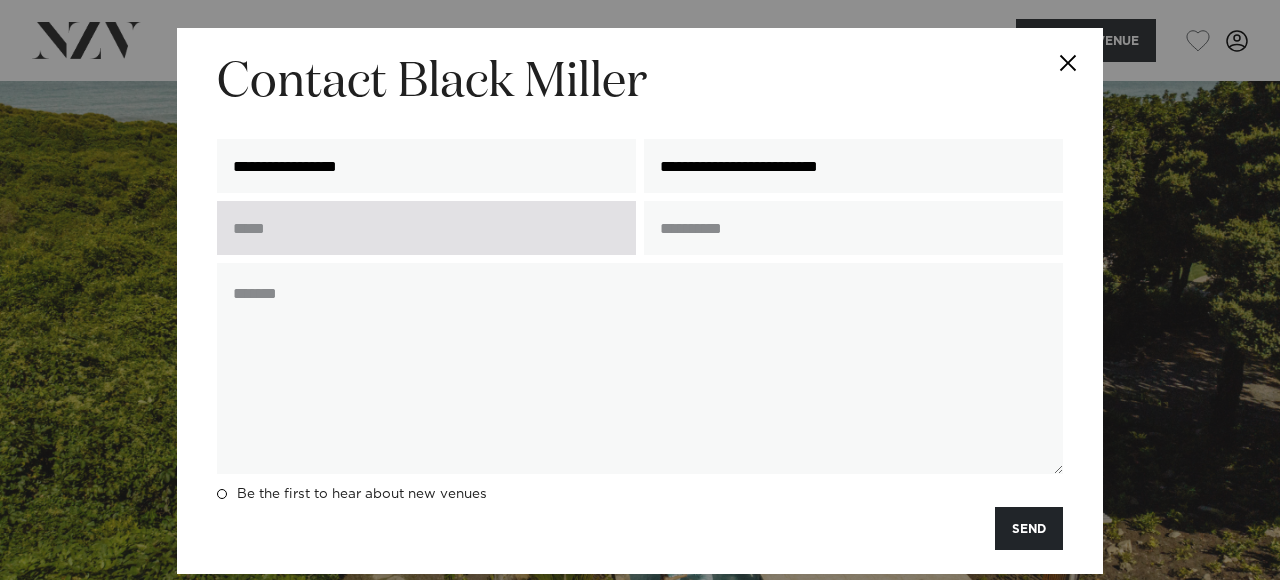 type on "**********" 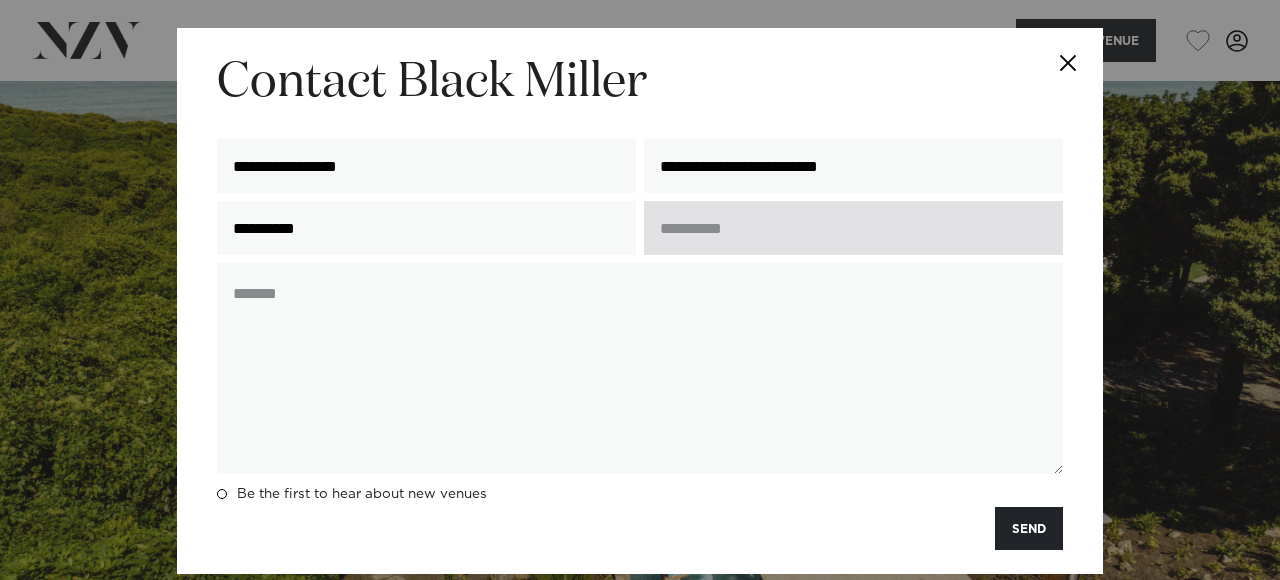click at bounding box center (853, 228) 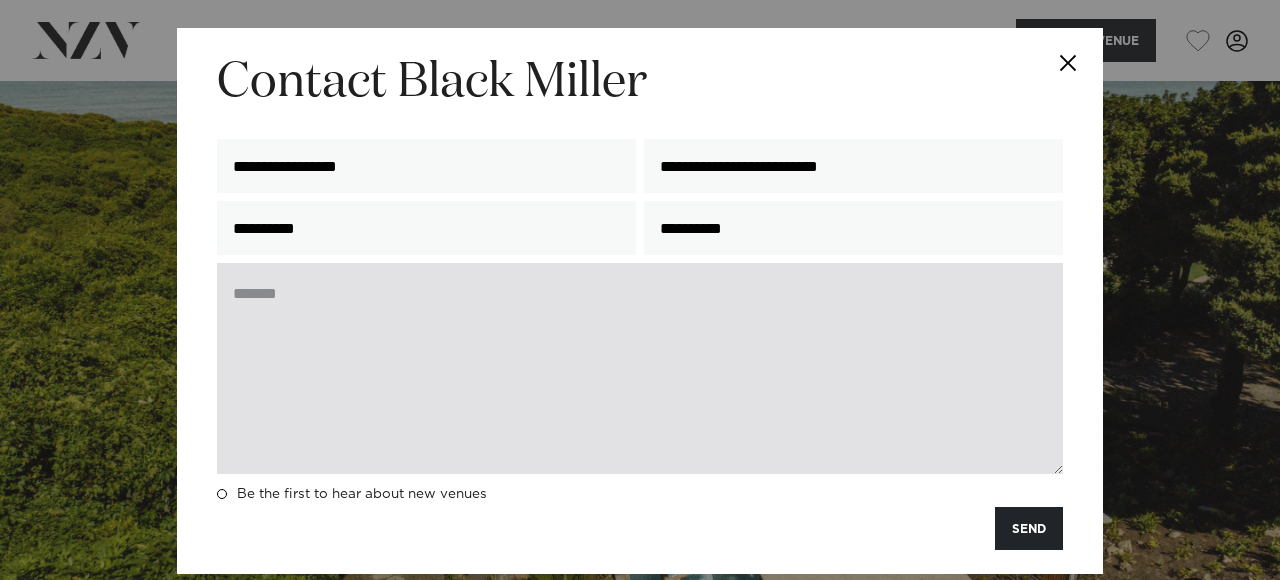 type on "**********" 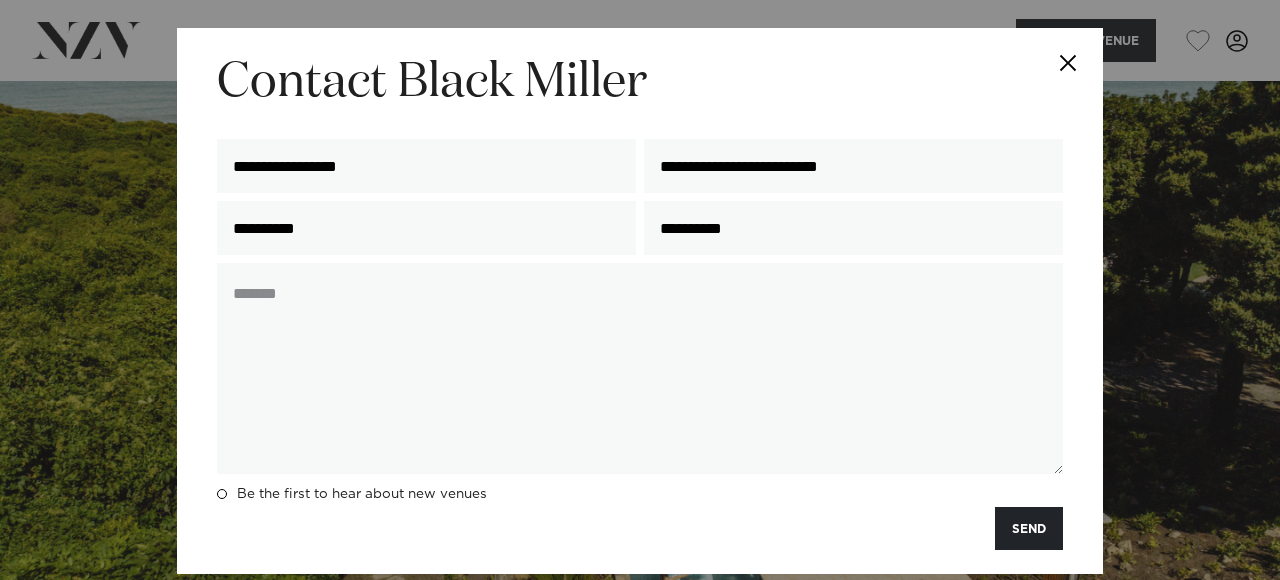 click at bounding box center [1068, 63] 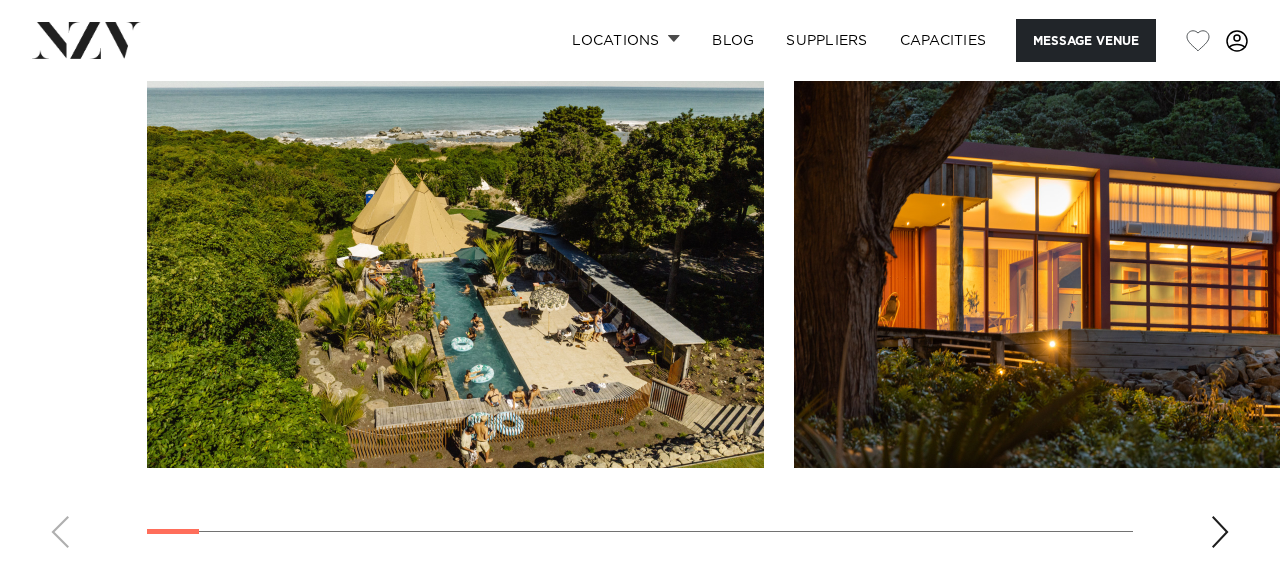scroll, scrollTop: 1929, scrollLeft: 0, axis: vertical 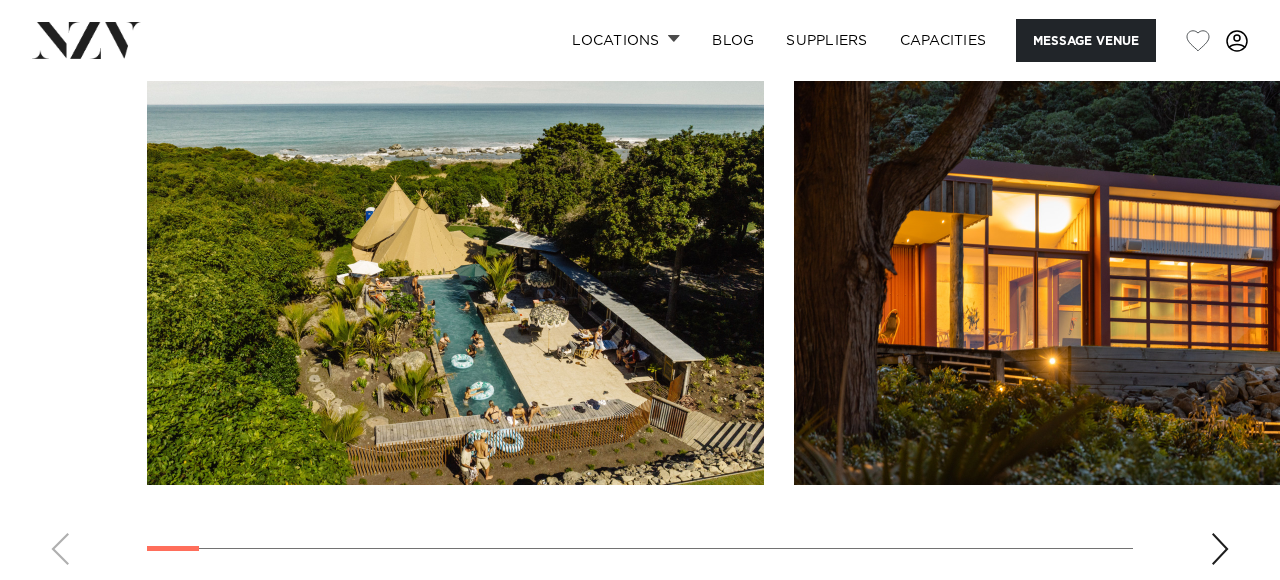 click at bounding box center (1220, 549) 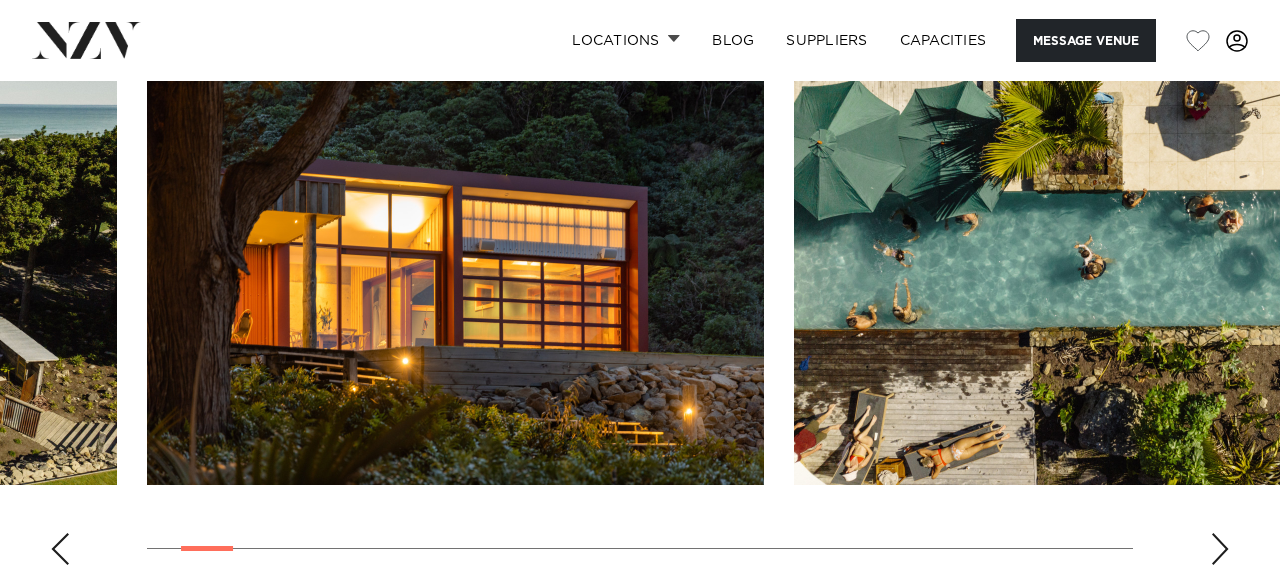 click at bounding box center (1220, 549) 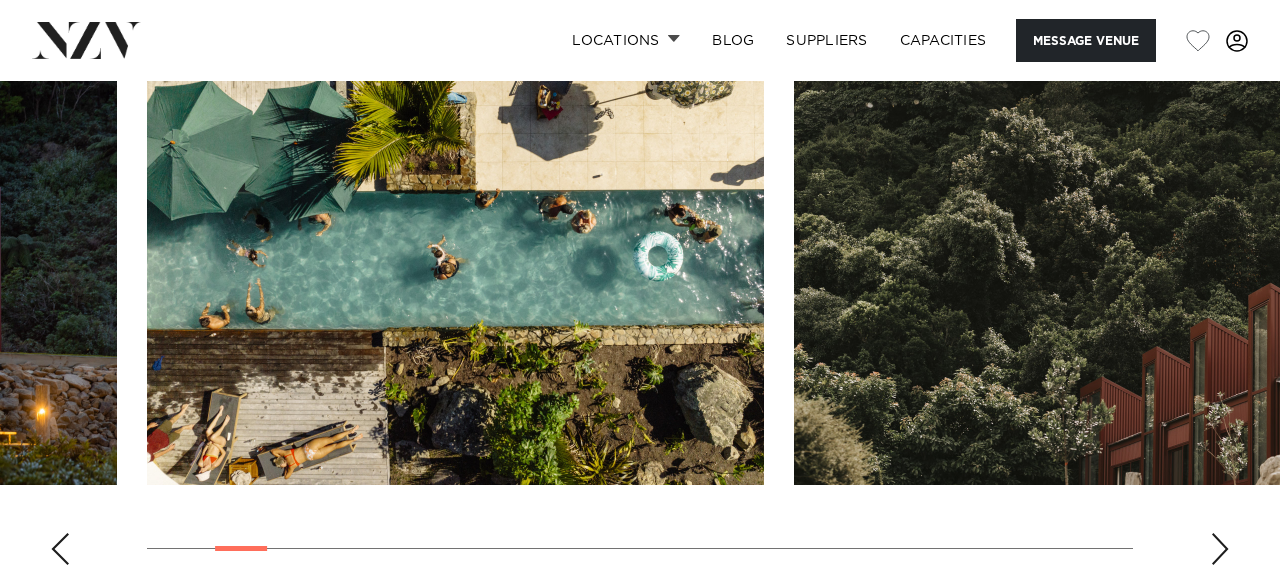 click at bounding box center [1220, 549] 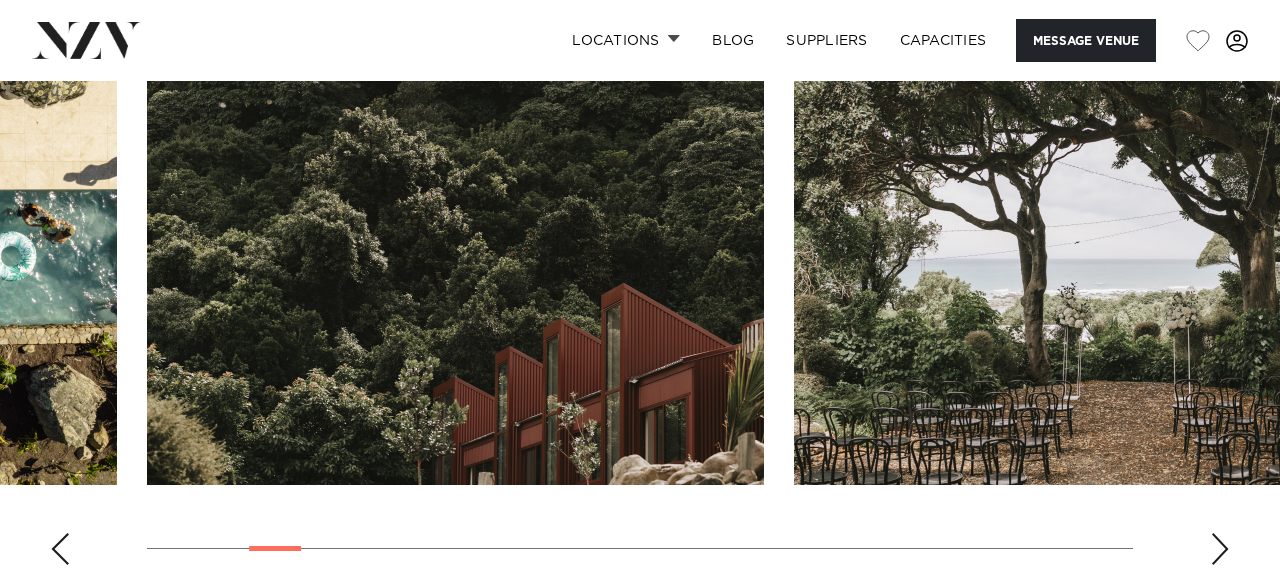 click at bounding box center (1220, 549) 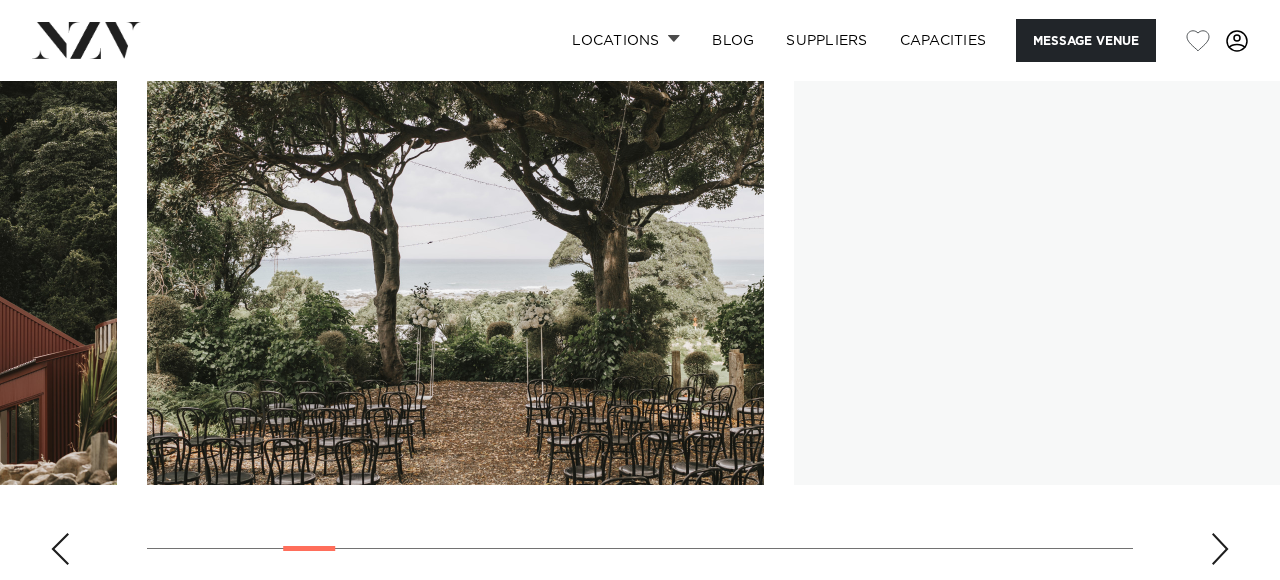 click at bounding box center [1220, 549] 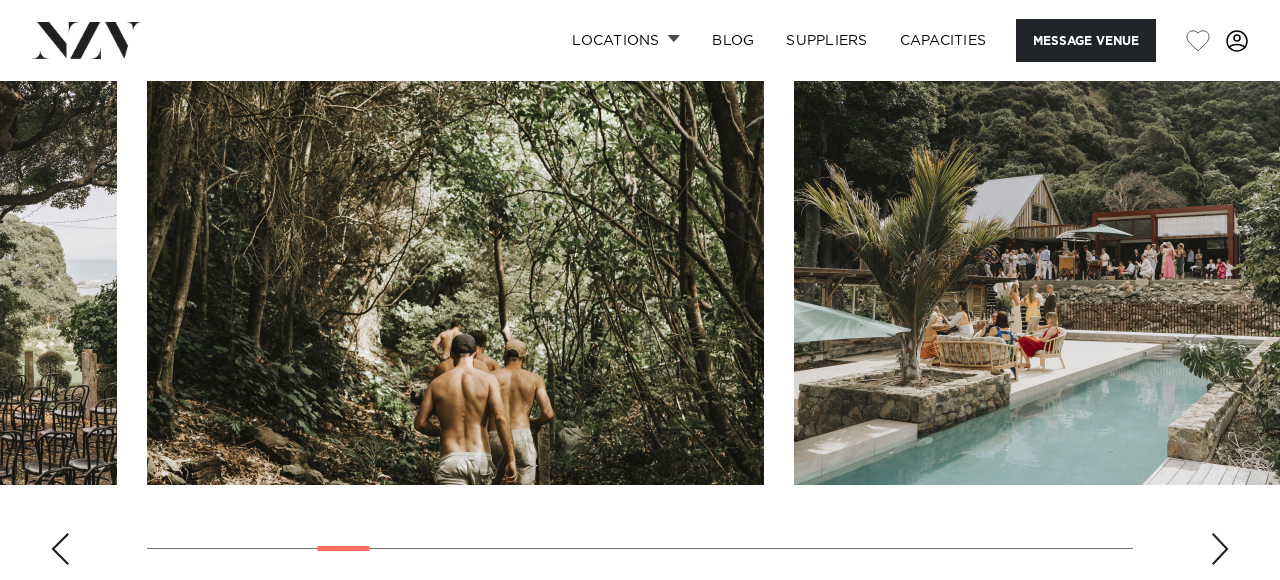click at bounding box center (1220, 549) 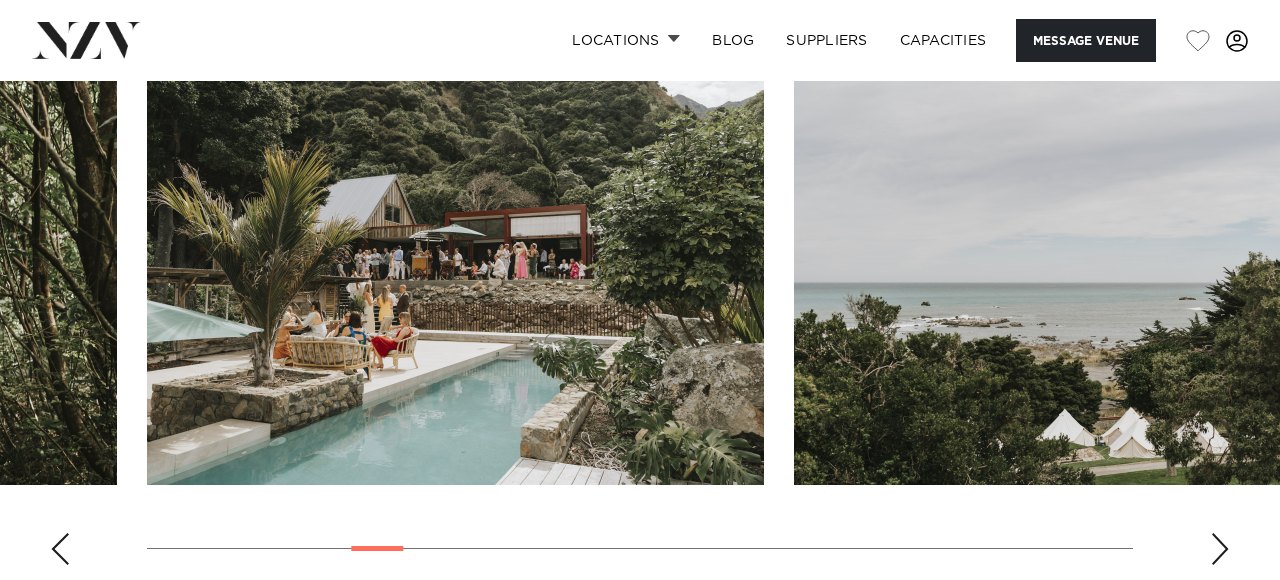 click at bounding box center [1220, 549] 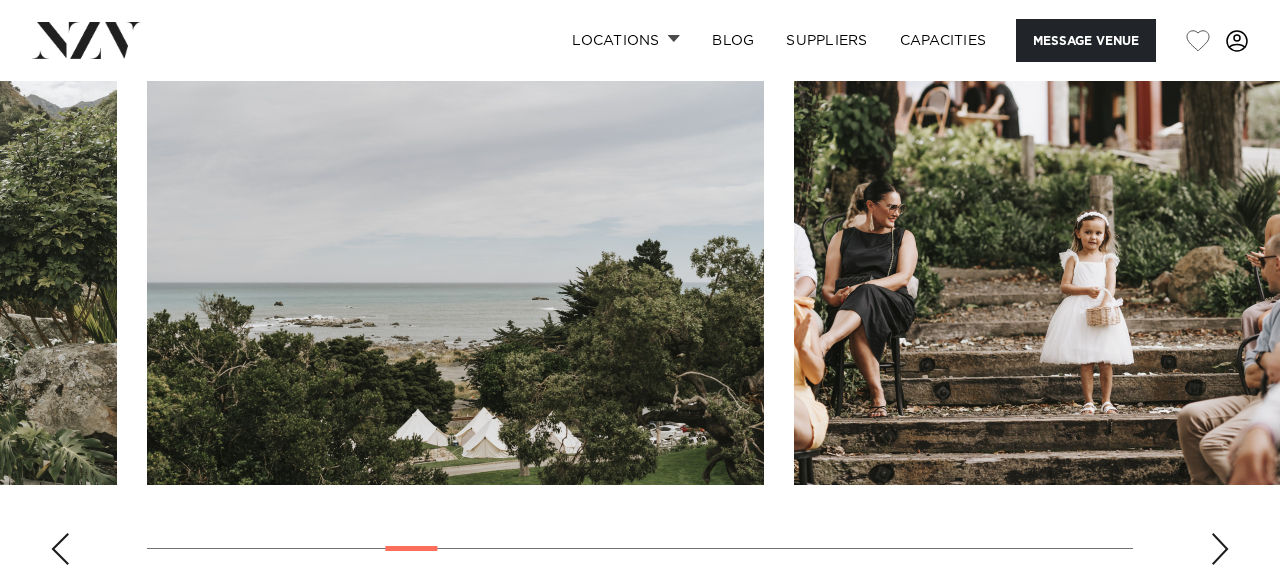 click at bounding box center [1220, 549] 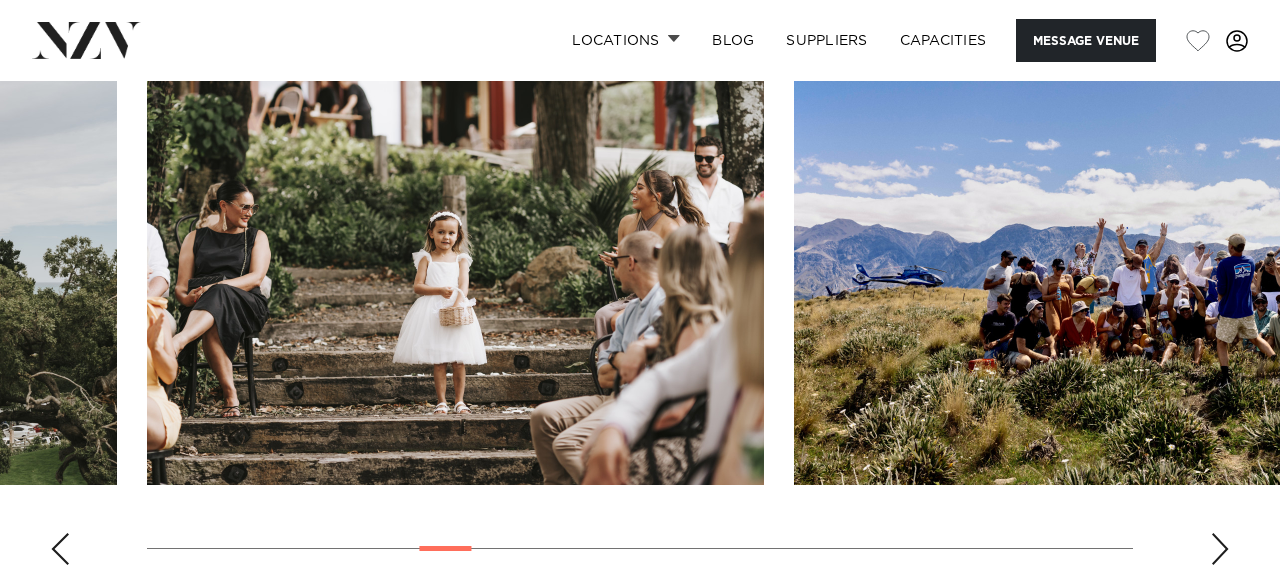 click at bounding box center [1220, 549] 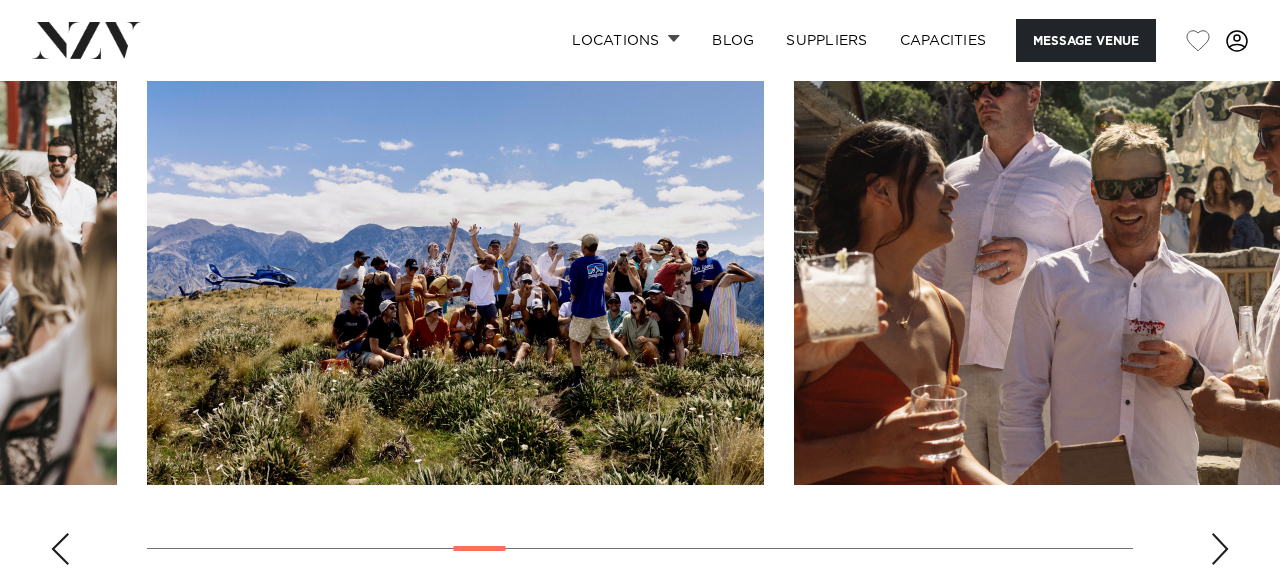 click at bounding box center (1220, 549) 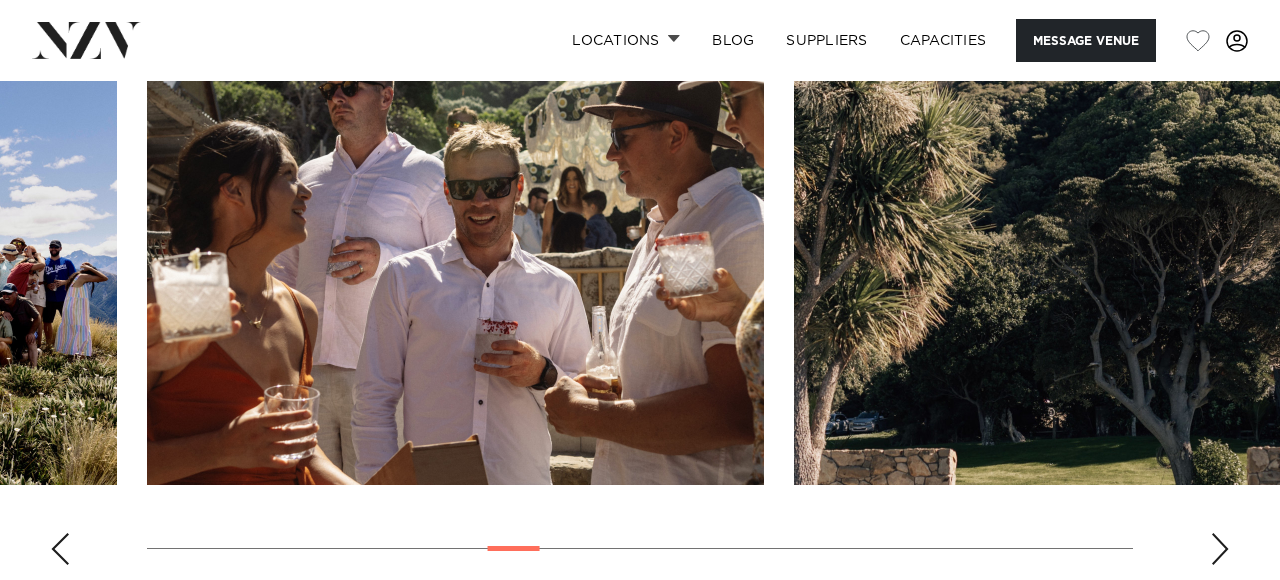 click at bounding box center (1220, 549) 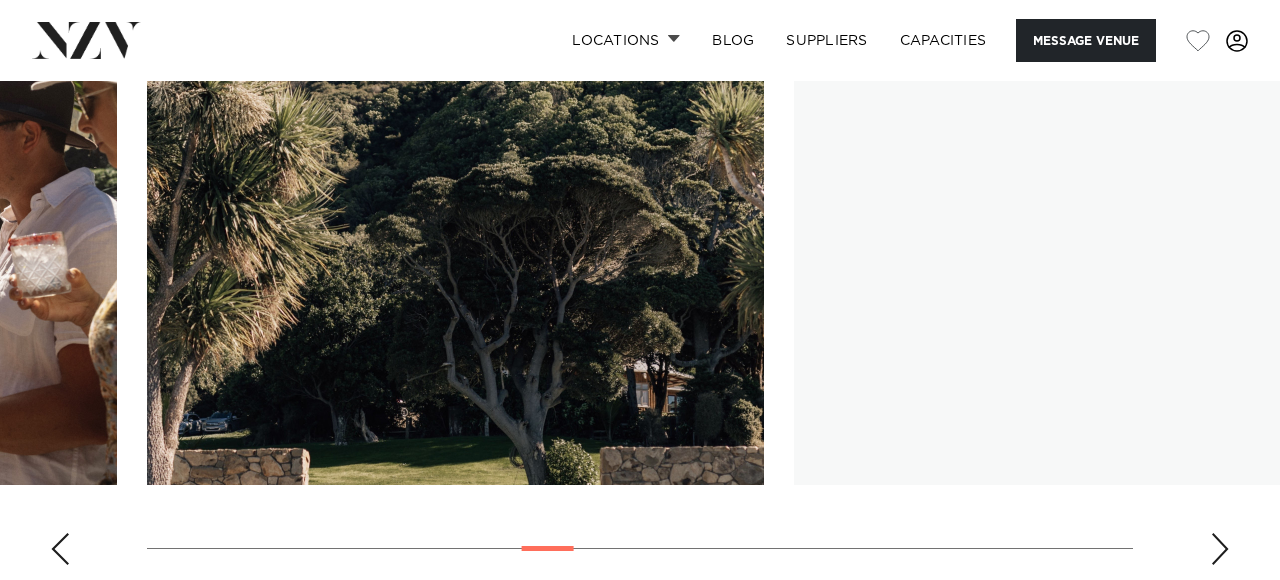 click at bounding box center [1220, 549] 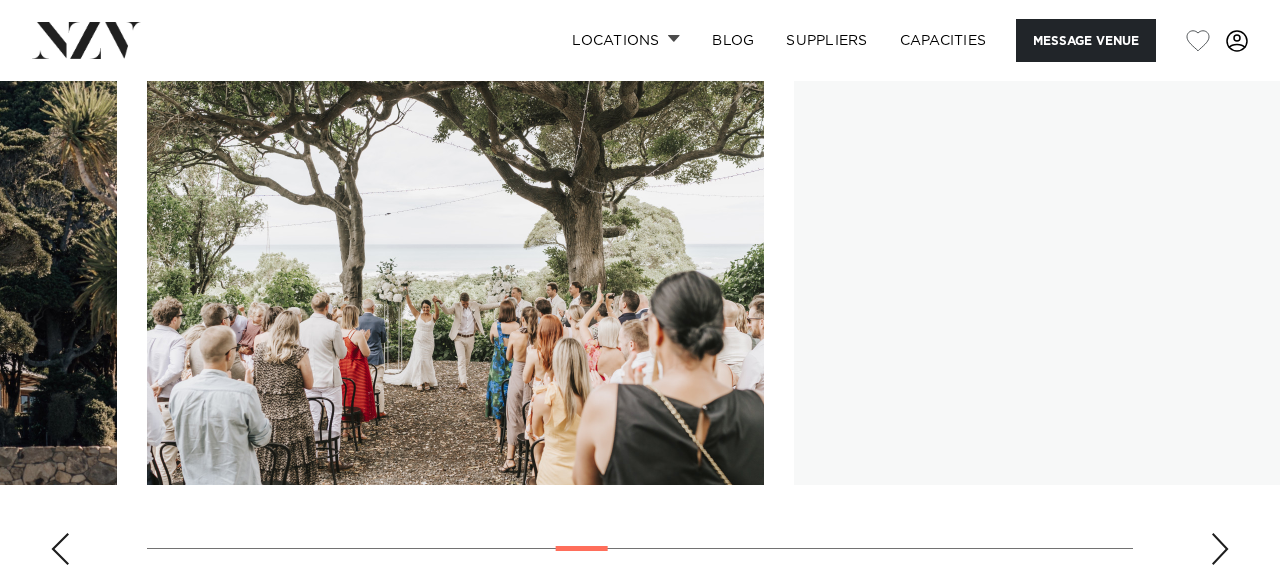 click at bounding box center (1220, 549) 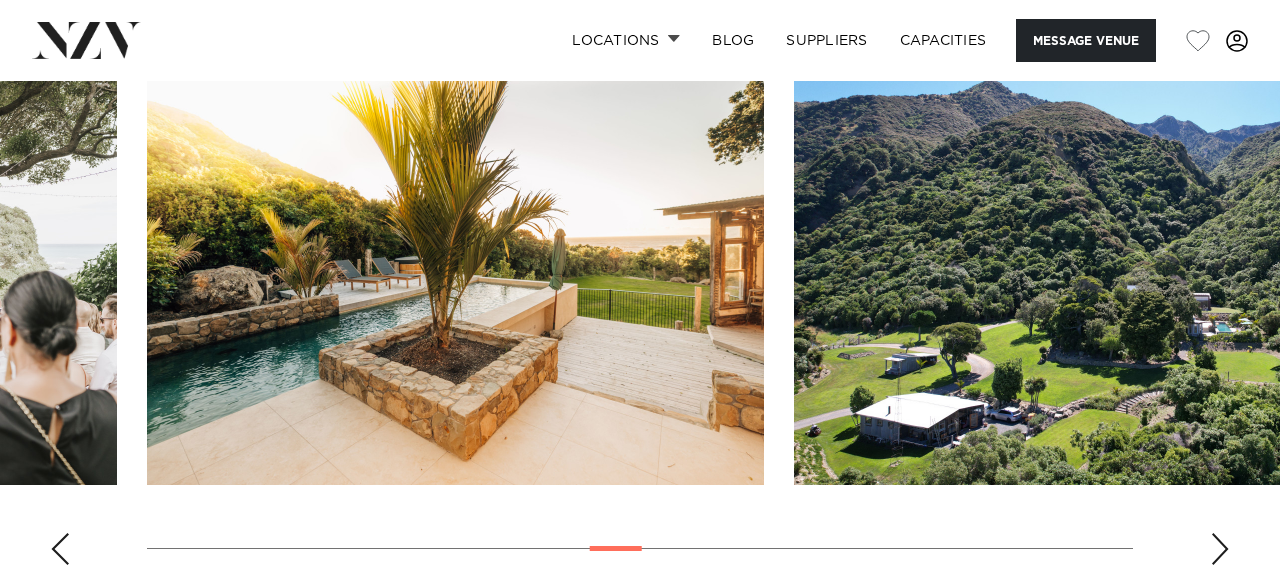 click at bounding box center [1220, 549] 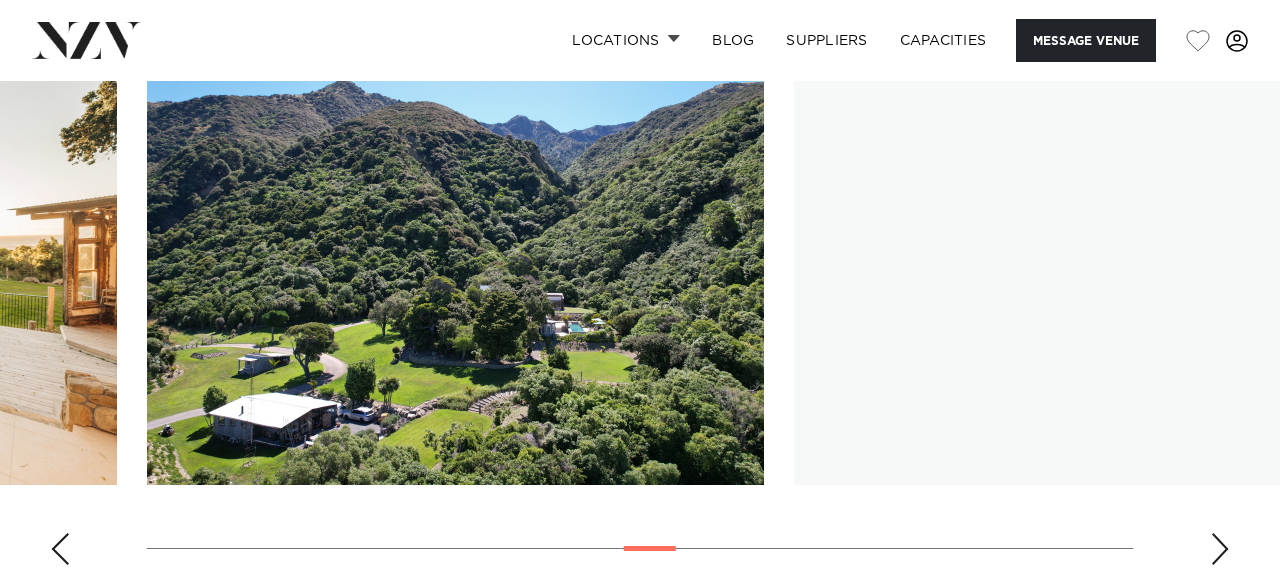 click at bounding box center [1220, 549] 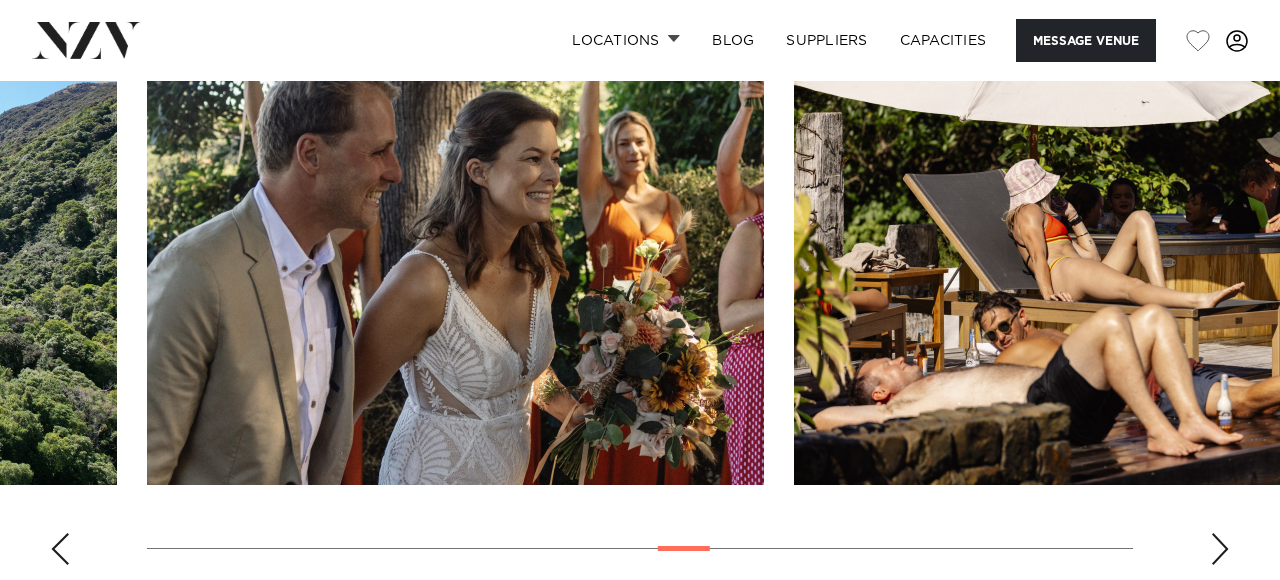 click at bounding box center [1220, 549] 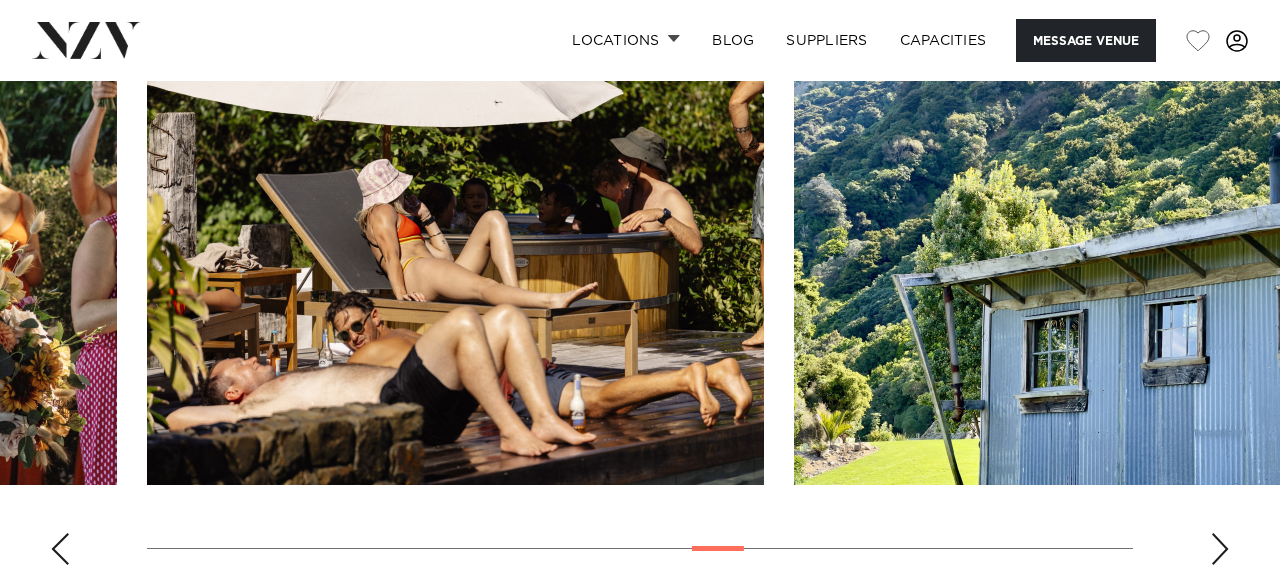 click at bounding box center (1220, 549) 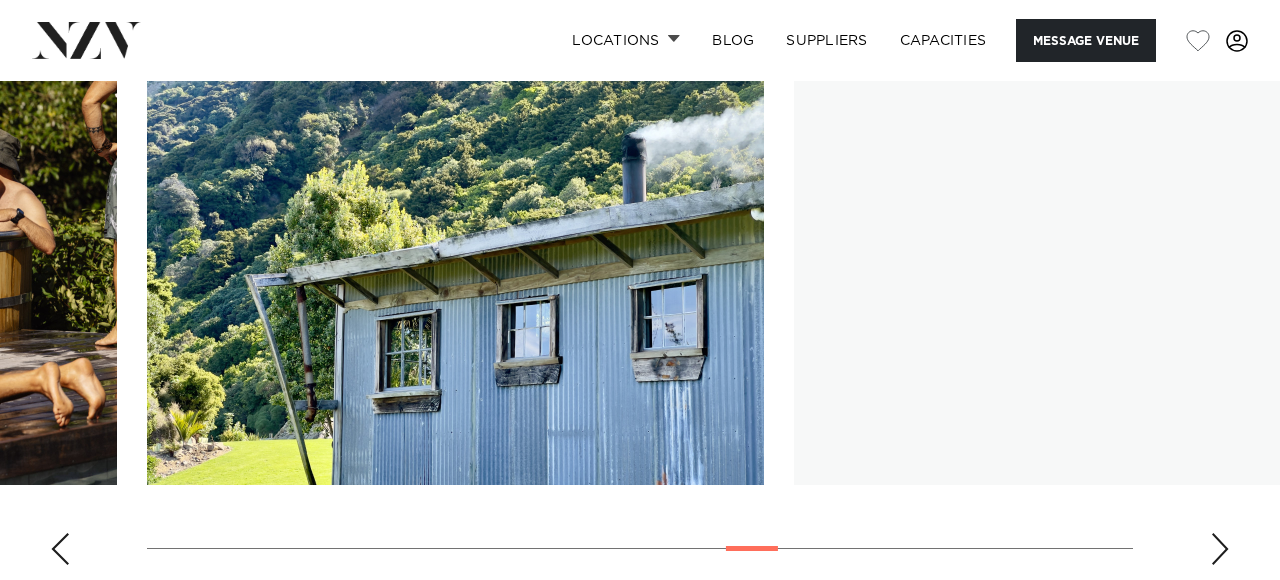 click at bounding box center (1220, 549) 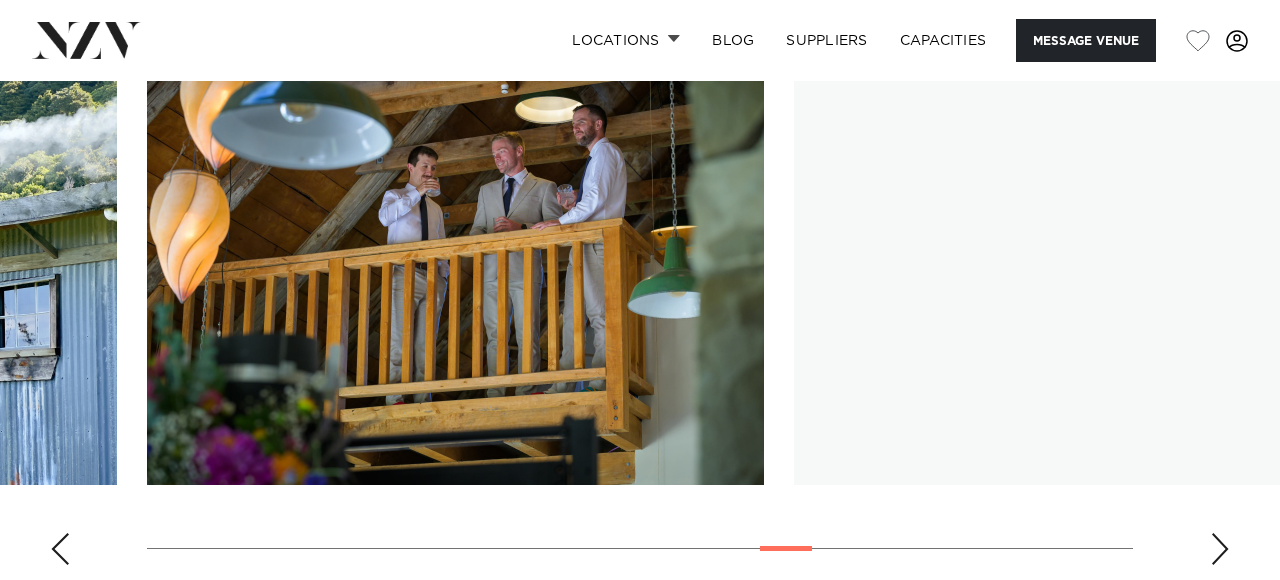 click at bounding box center (1220, 549) 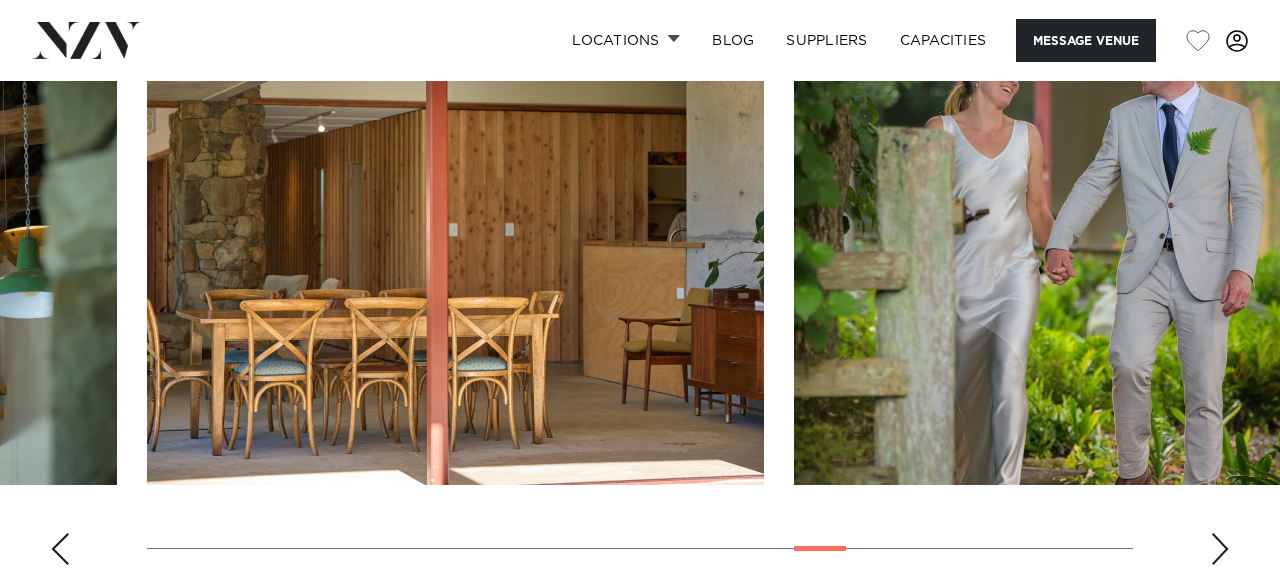 click at bounding box center [1220, 549] 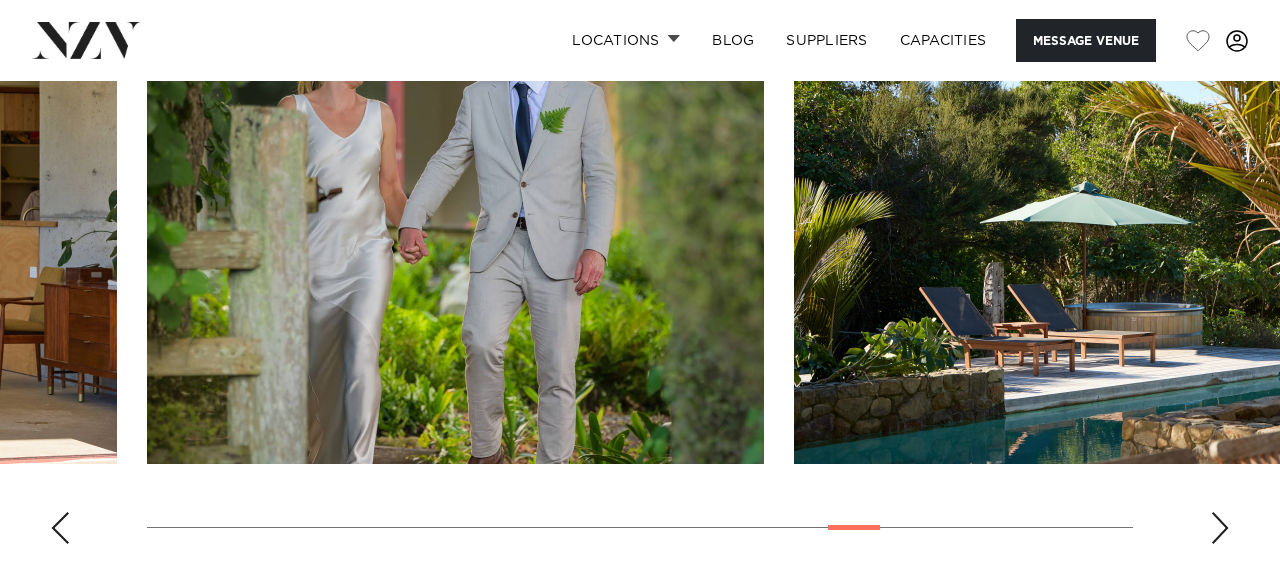 scroll, scrollTop: 1951, scrollLeft: 0, axis: vertical 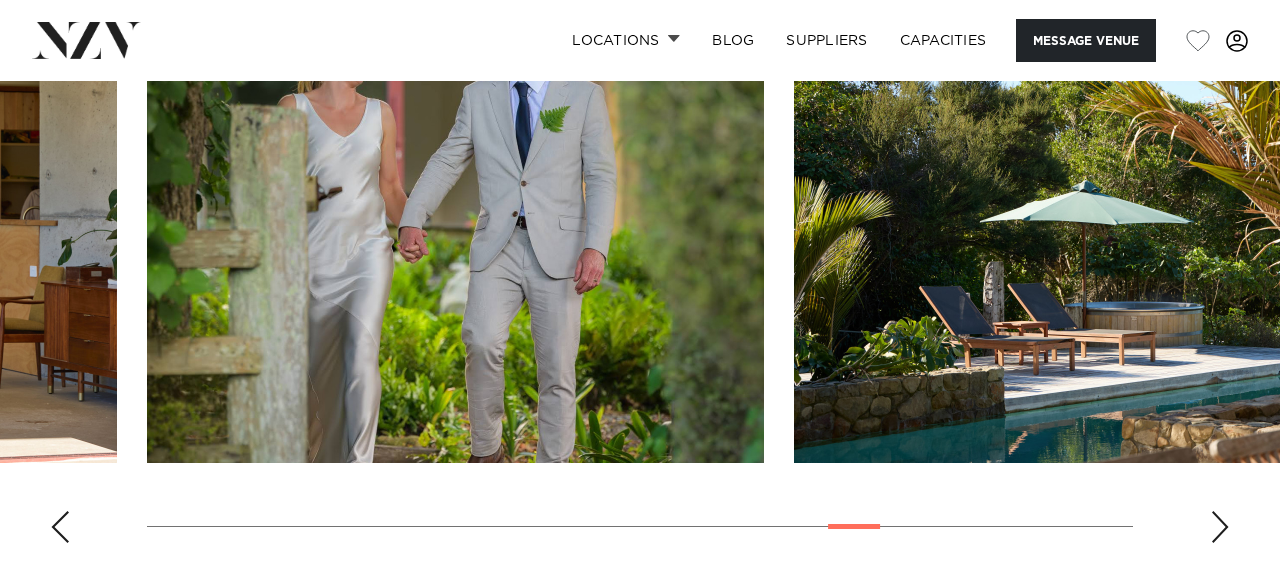 click at bounding box center [1220, 527] 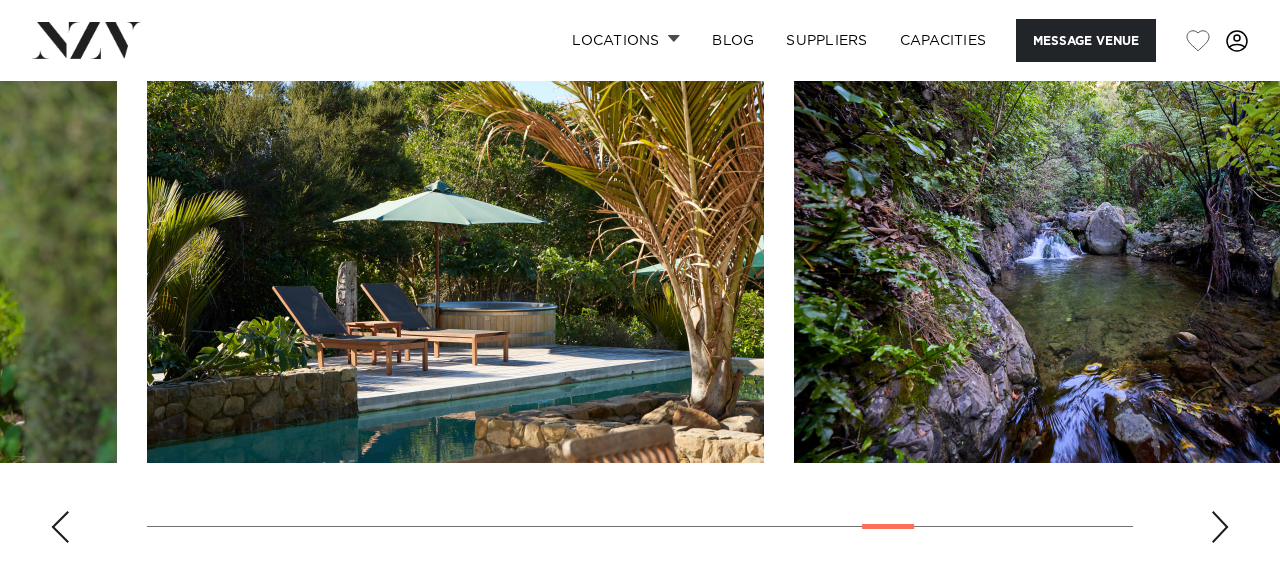 click at bounding box center [1220, 527] 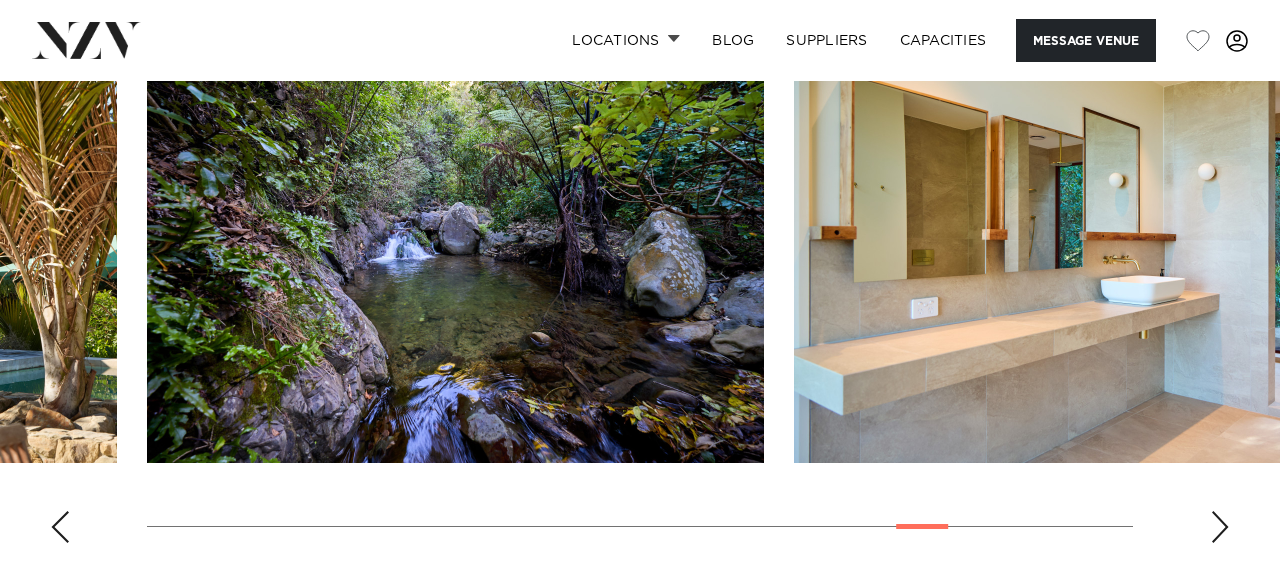 click at bounding box center [1220, 527] 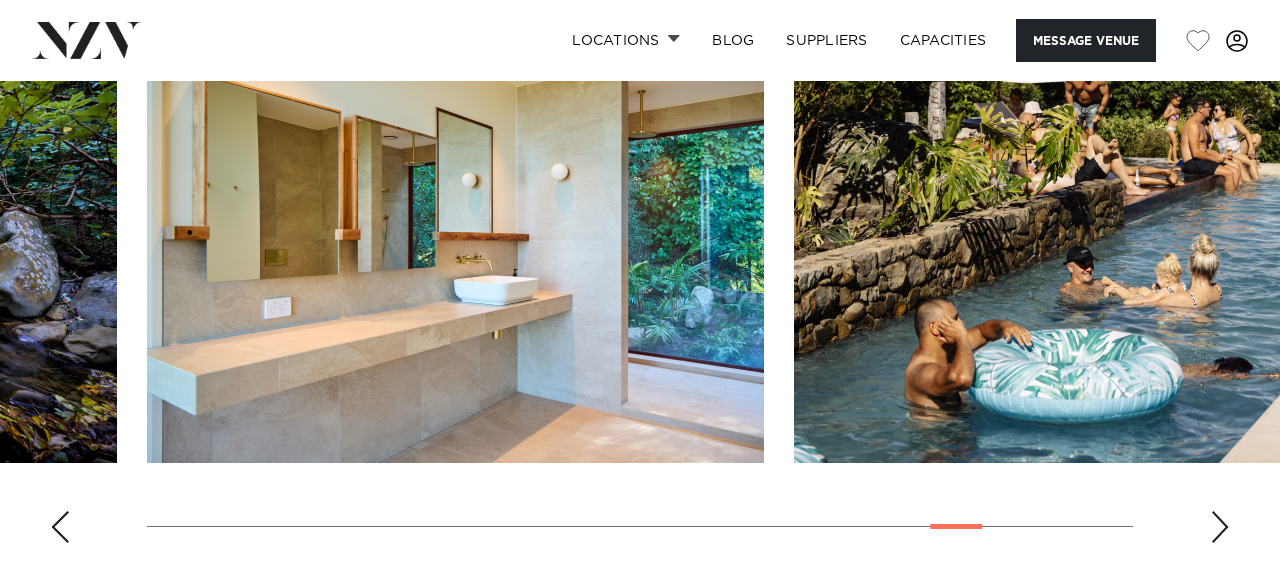 click at bounding box center [1220, 527] 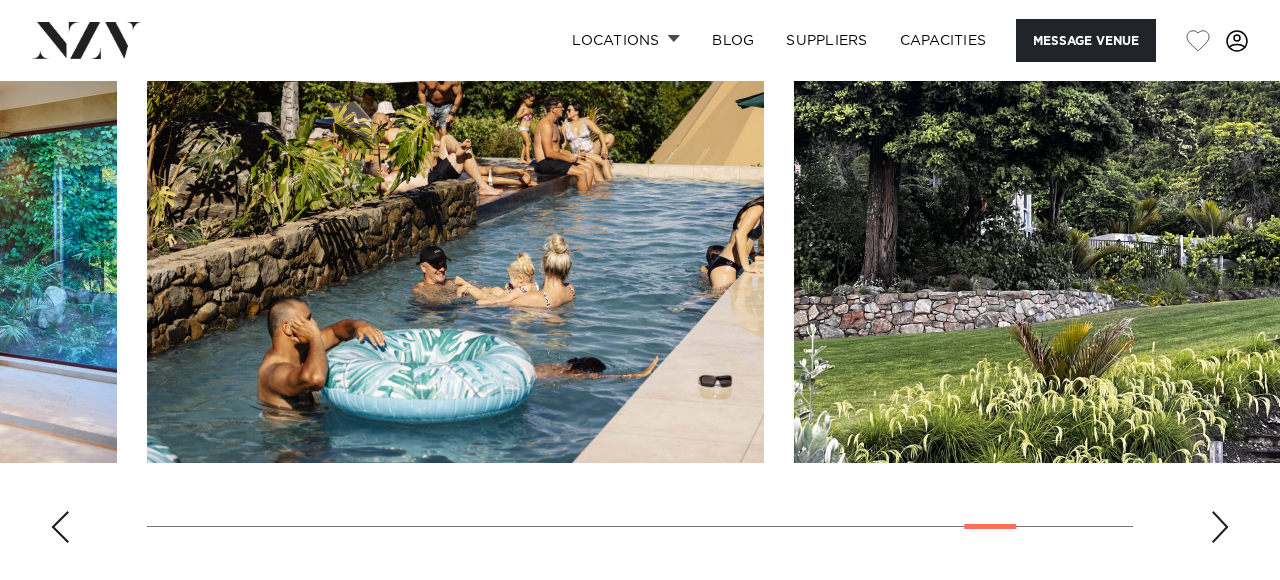 click at bounding box center [1220, 527] 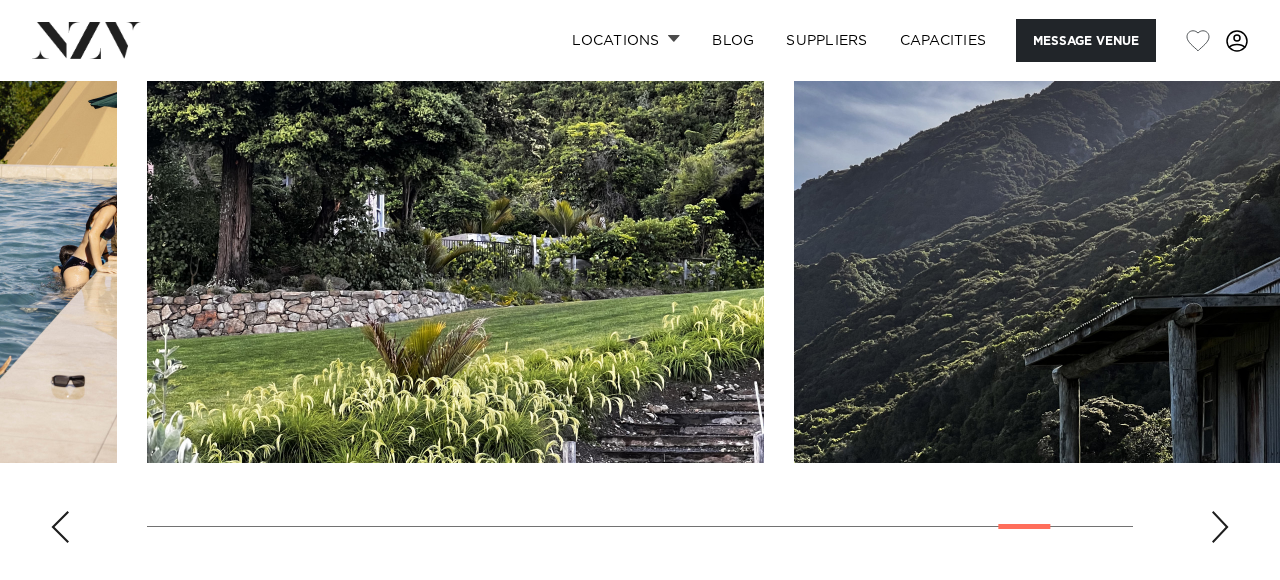 click at bounding box center (1220, 527) 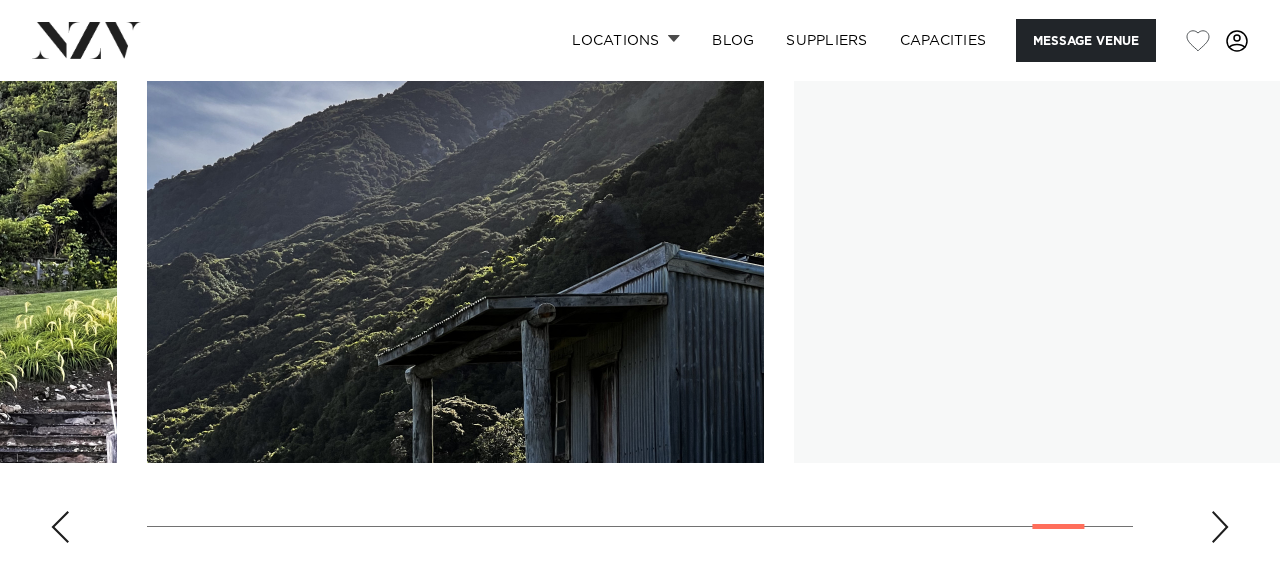 click at bounding box center (1220, 527) 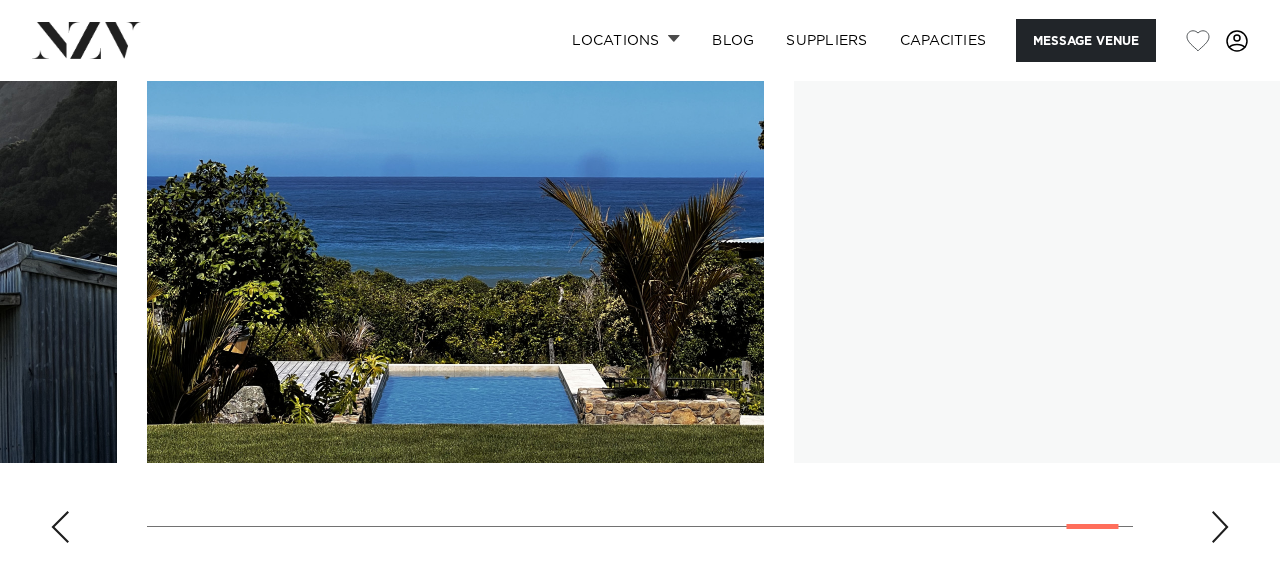 click at bounding box center [1220, 527] 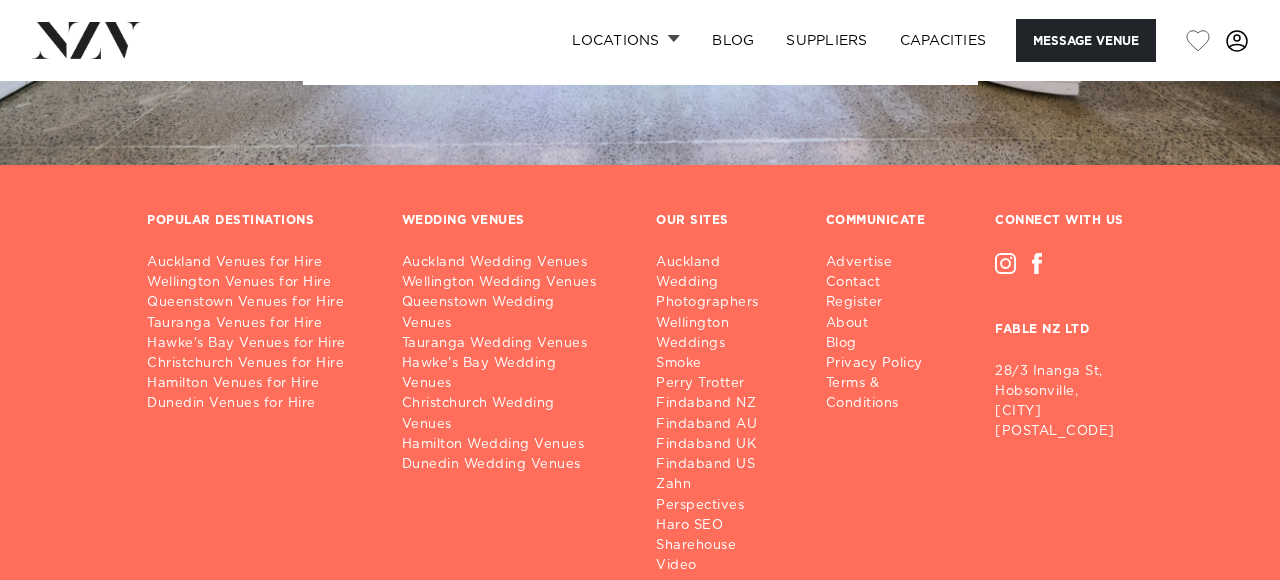 scroll, scrollTop: 4409, scrollLeft: 0, axis: vertical 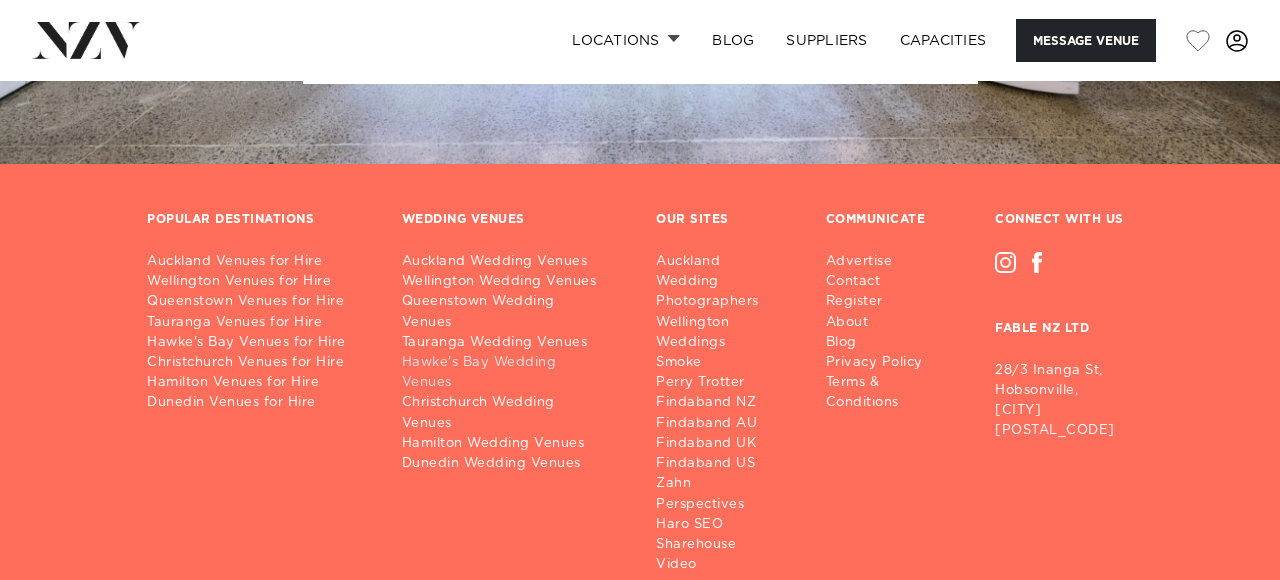 click on "Hawke's Bay Wedding Venues" at bounding box center (513, 373) 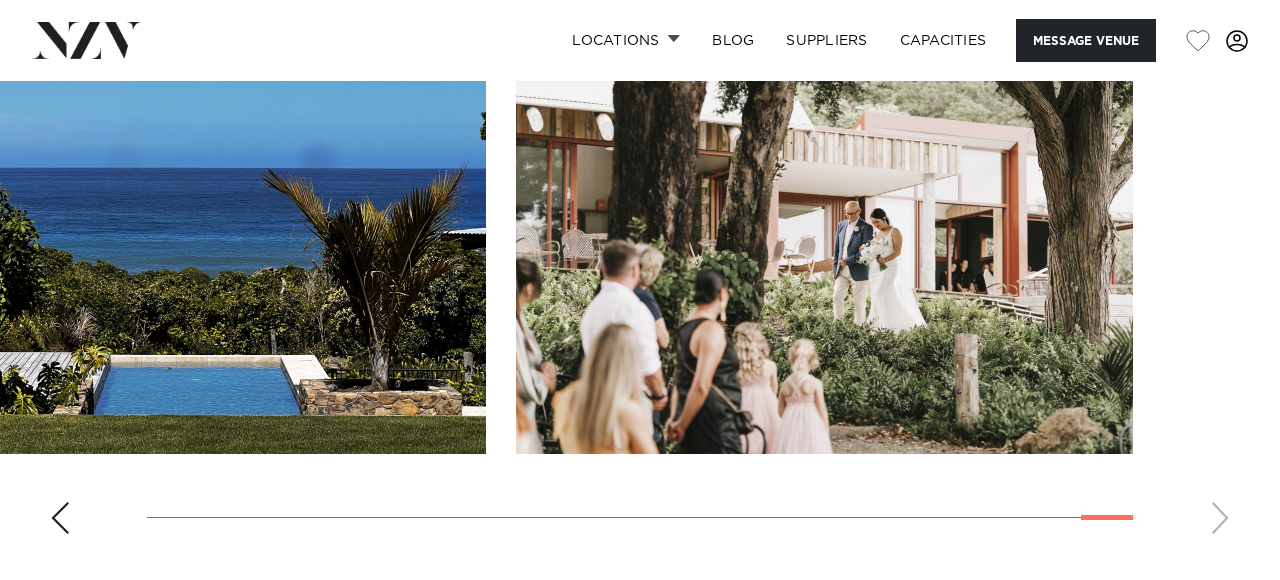 scroll, scrollTop: 1956, scrollLeft: 0, axis: vertical 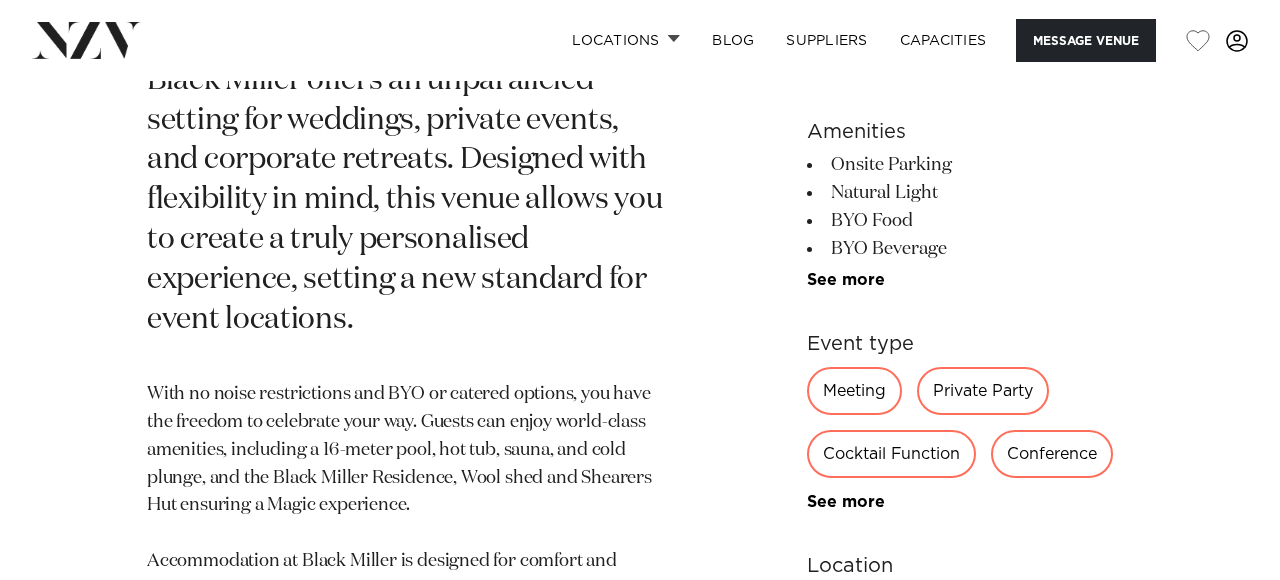 click on "See more" at bounding box center (970, 280) 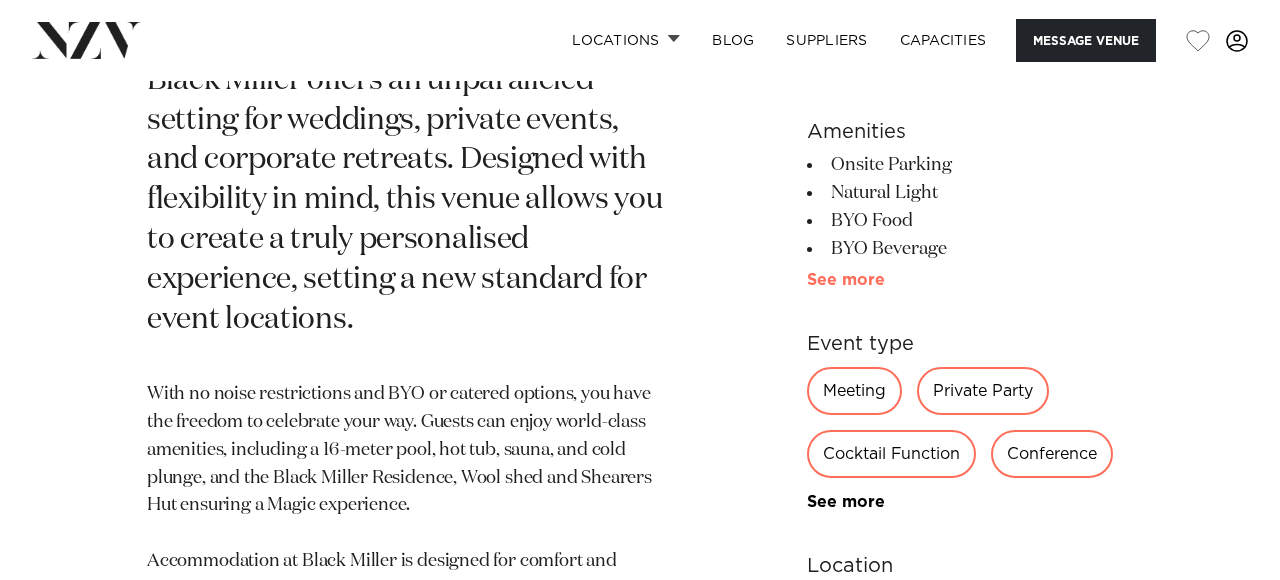 click on "See more" at bounding box center [885, 280] 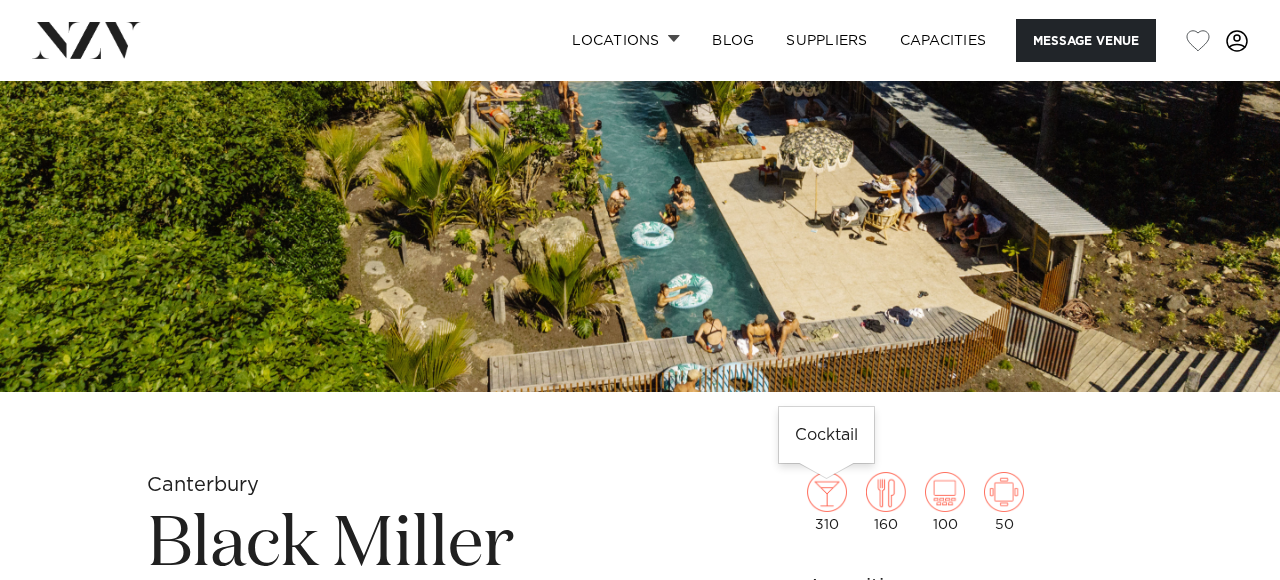 scroll, scrollTop: 0, scrollLeft: 0, axis: both 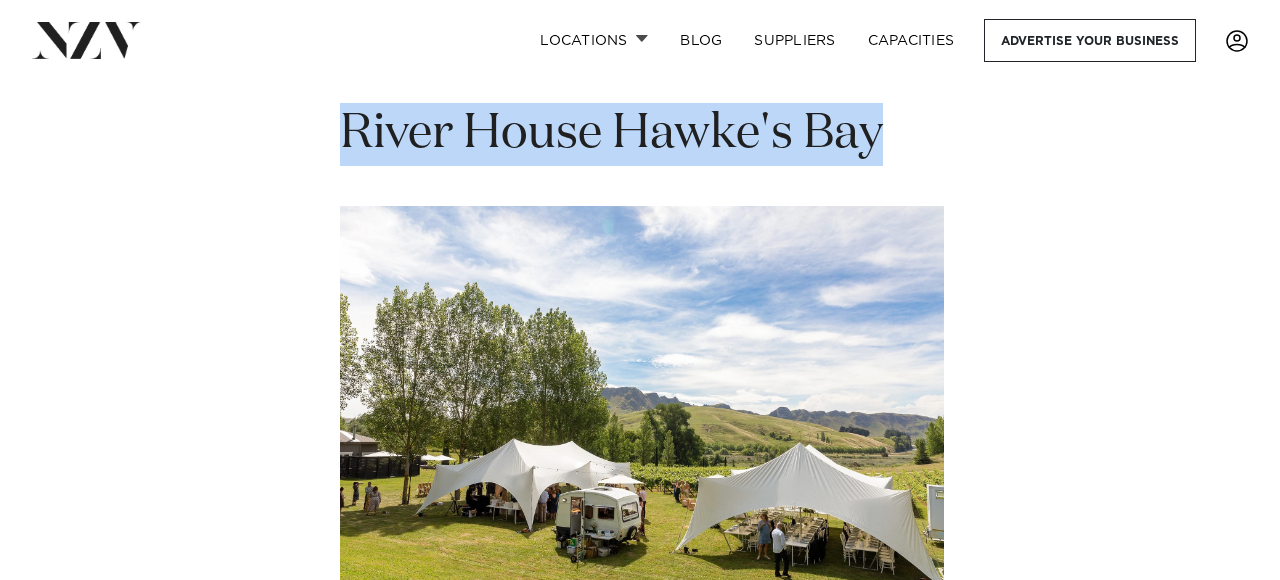 drag, startPoint x: 890, startPoint y: 137, endPoint x: 346, endPoint y: 144, distance: 544.04504 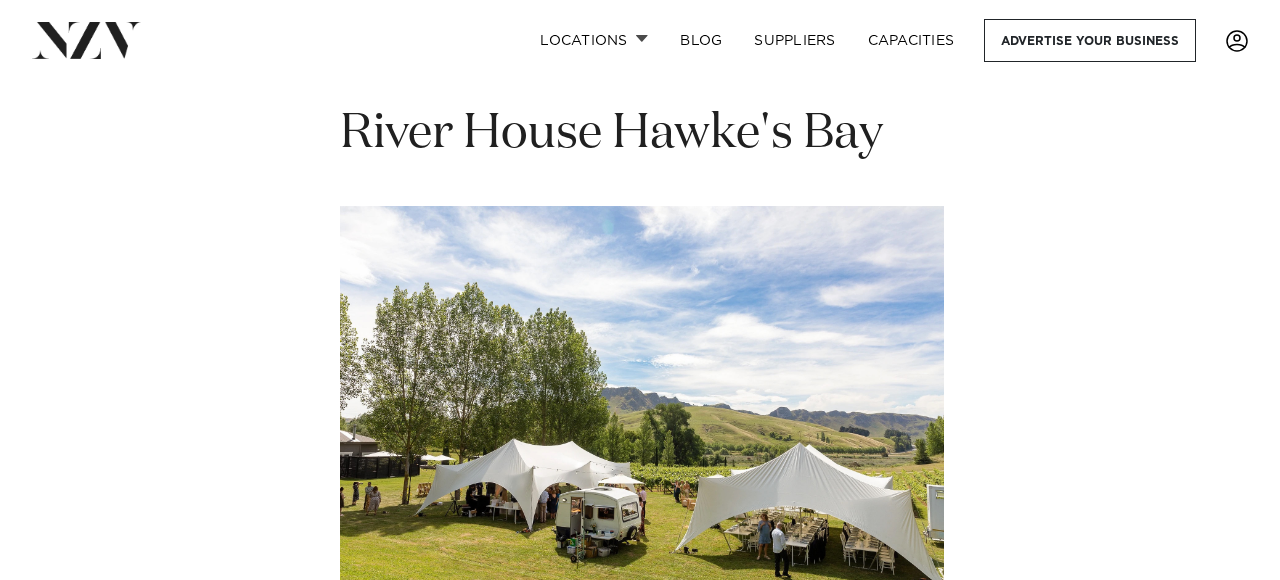 click on "Napier Conference Centre
Image sourced from Napier Conference Centre
For those getting married in New Zealand's Art Deco capital, consider Napier Conference Centre. The high ceilings are perfect for draping a silk canopy and fairy lights, while the large windows offer panoramic views from Cape Kidnappers to Mahia Peninsula. Conveniently located on Napier's Marine Parade, Napier Conference Centre presents modern facilities, in-house catering and an expert event team for your big day.
National Aquarium of NZ
Image sourced from National Aquarium of NZ
If you're in the market for a unique backdrop for your wedding ceremony or reception, look no further than The National Aquarium of New Zealand. Set on Napier's Marine Parade - this venue offers two unique spaces, hosting up to 120 guests.  Your guests will have the opportunity to interact with divers and observe the amazing deep sea creatures.
Oruawharo Homestead Limited
Image by Estrada Weddings" at bounding box center (640, 1813) 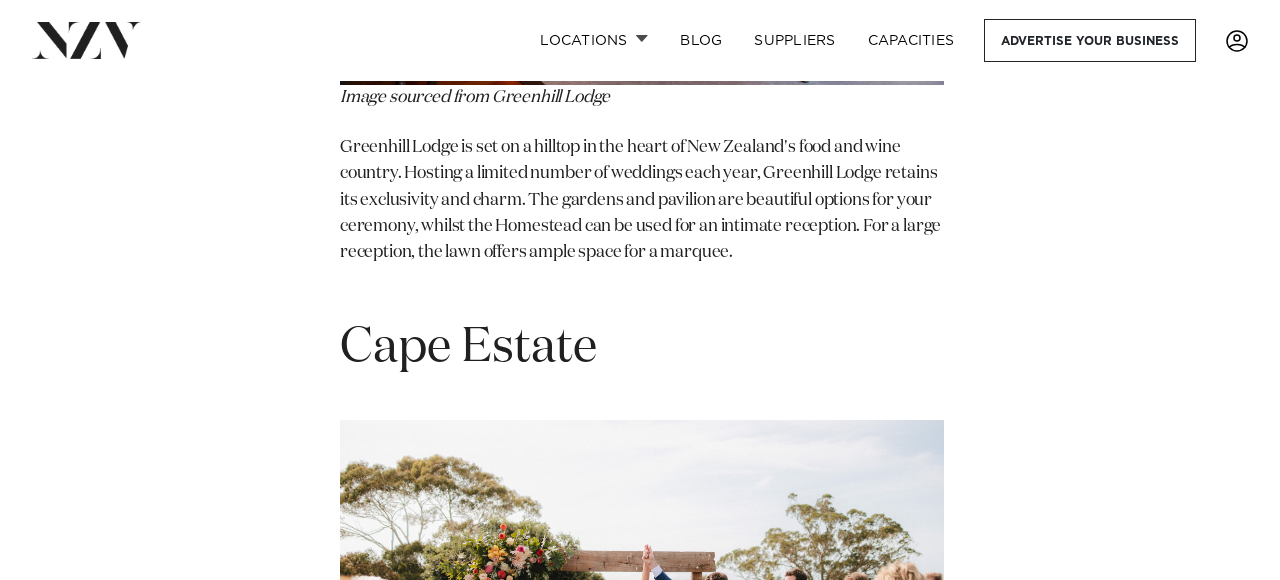 scroll, scrollTop: 8182, scrollLeft: 0, axis: vertical 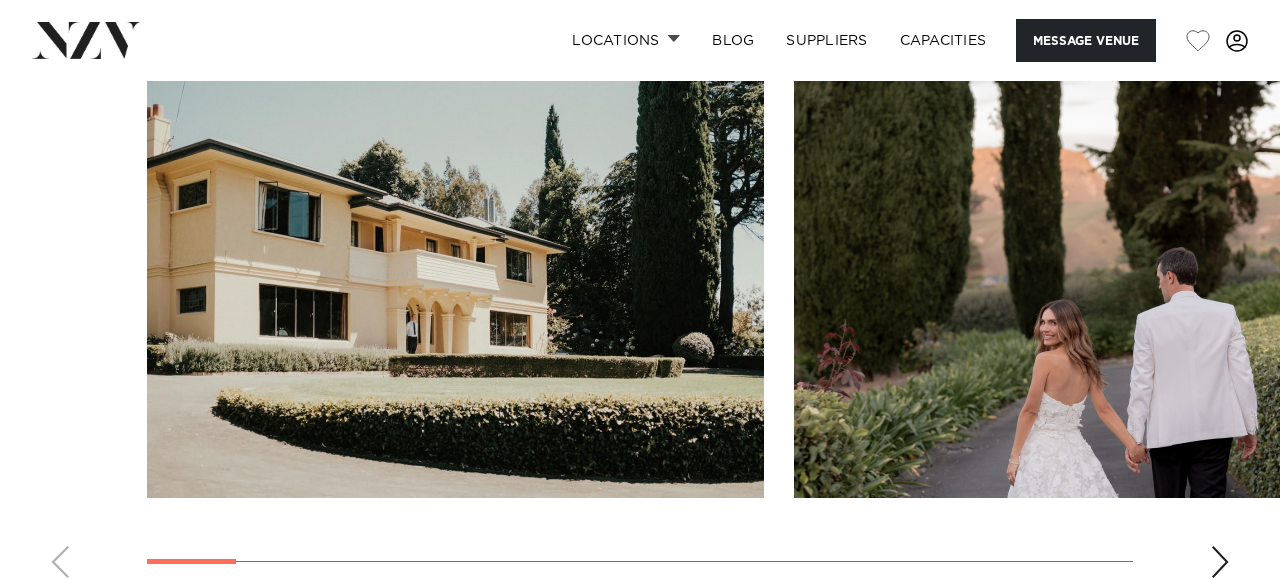 click at bounding box center [1220, 562] 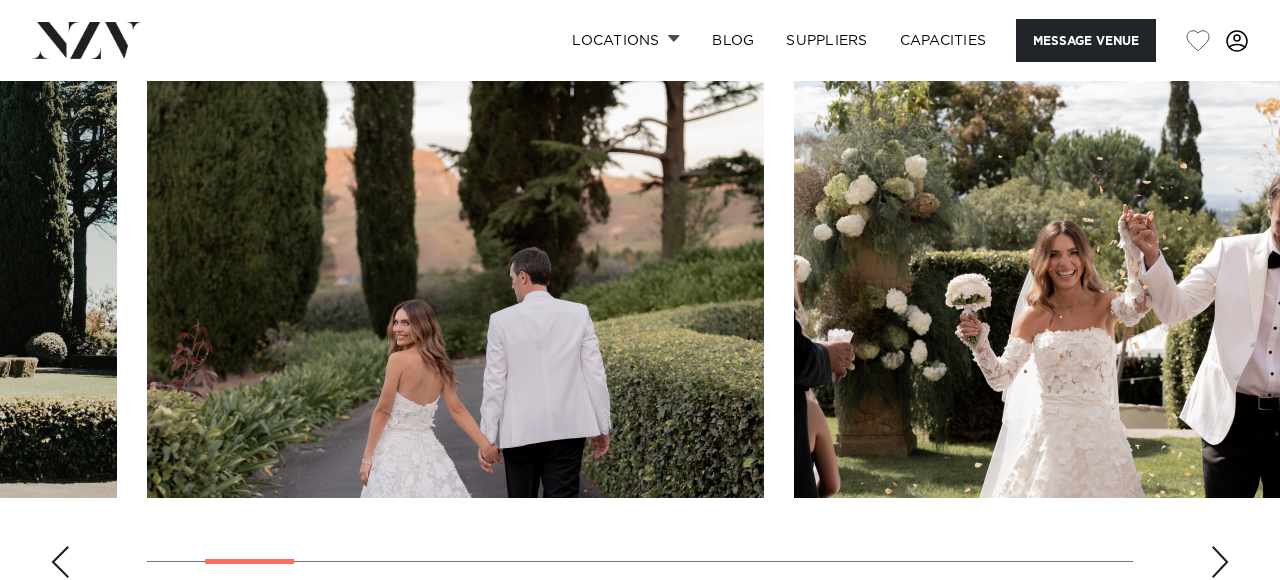 click at bounding box center (1220, 562) 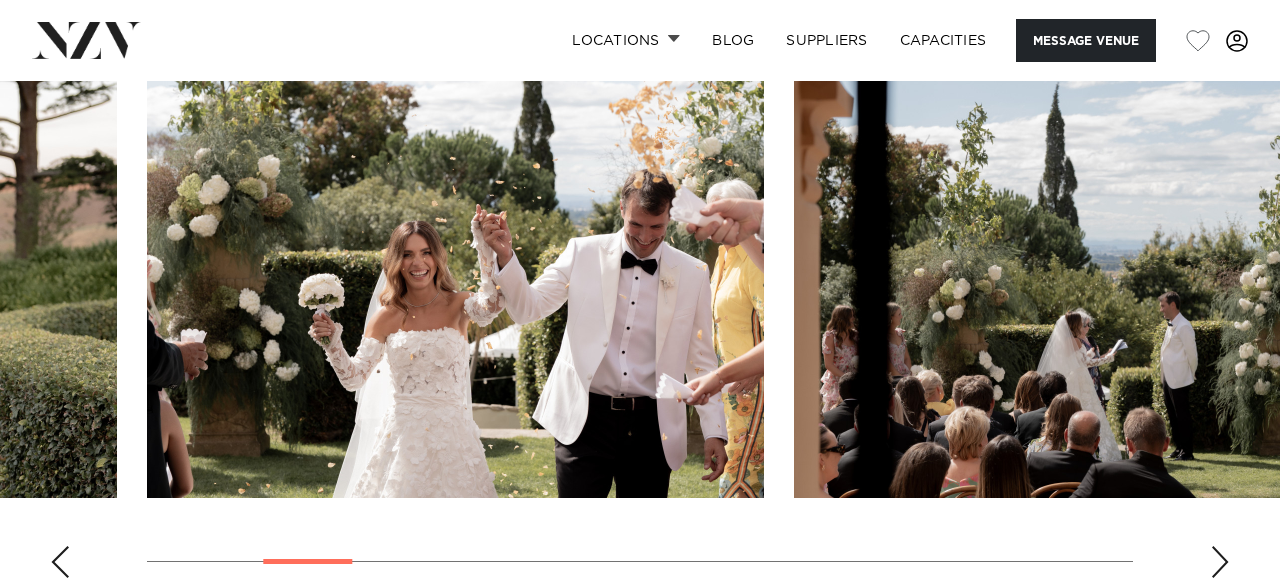 click at bounding box center (1220, 562) 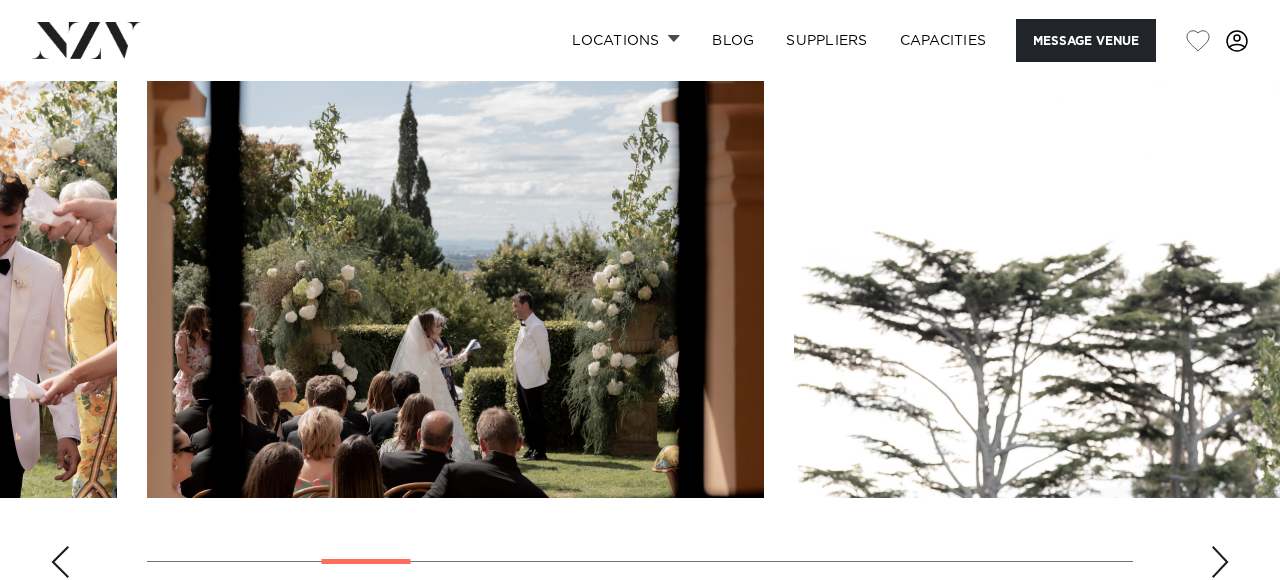 click at bounding box center [1220, 562] 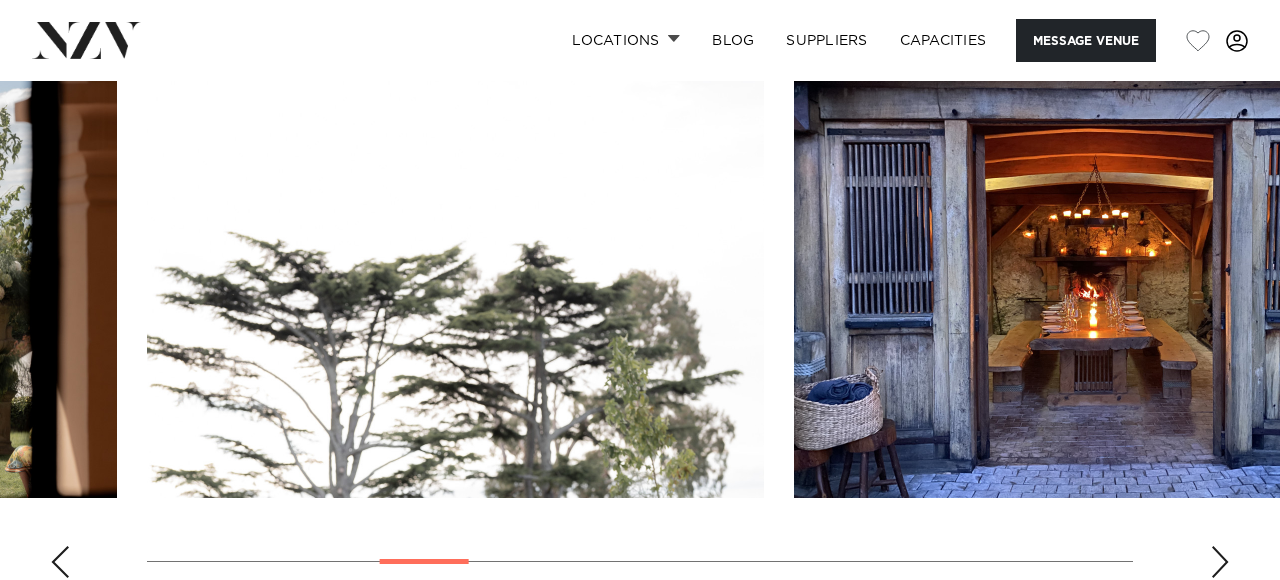 click at bounding box center [1220, 562] 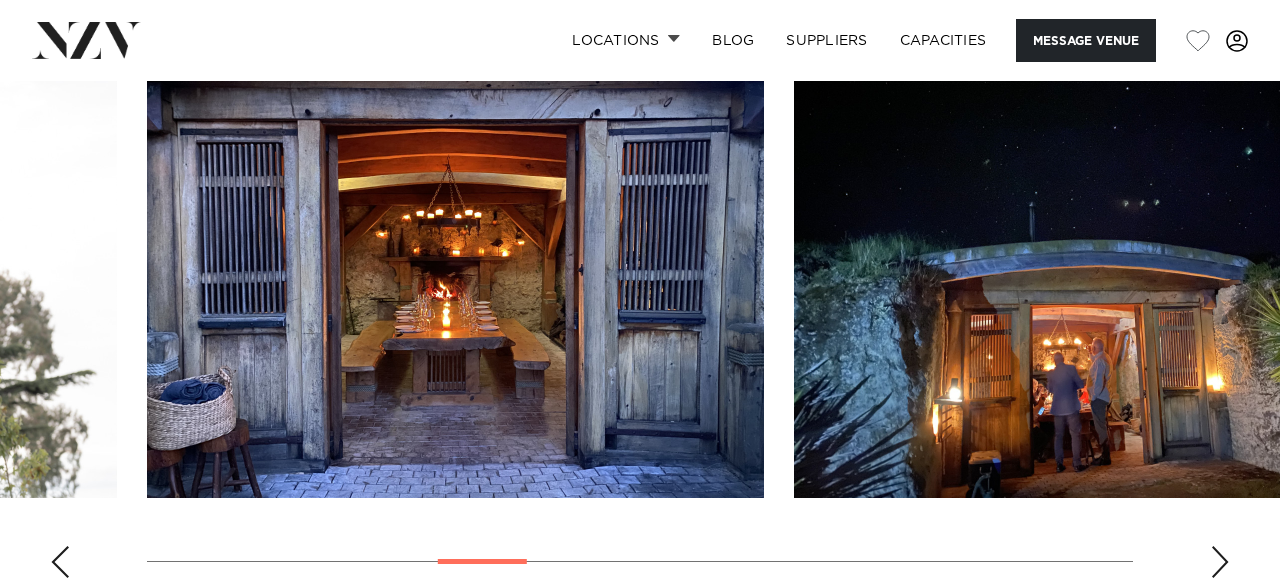 click at bounding box center (1220, 562) 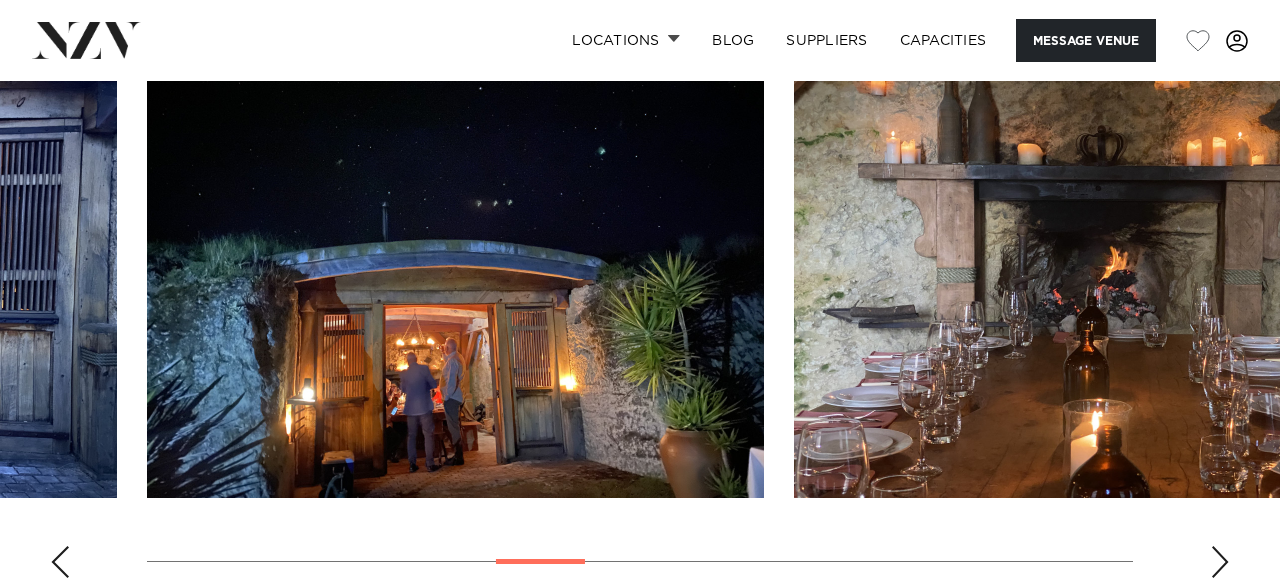 click at bounding box center (1220, 562) 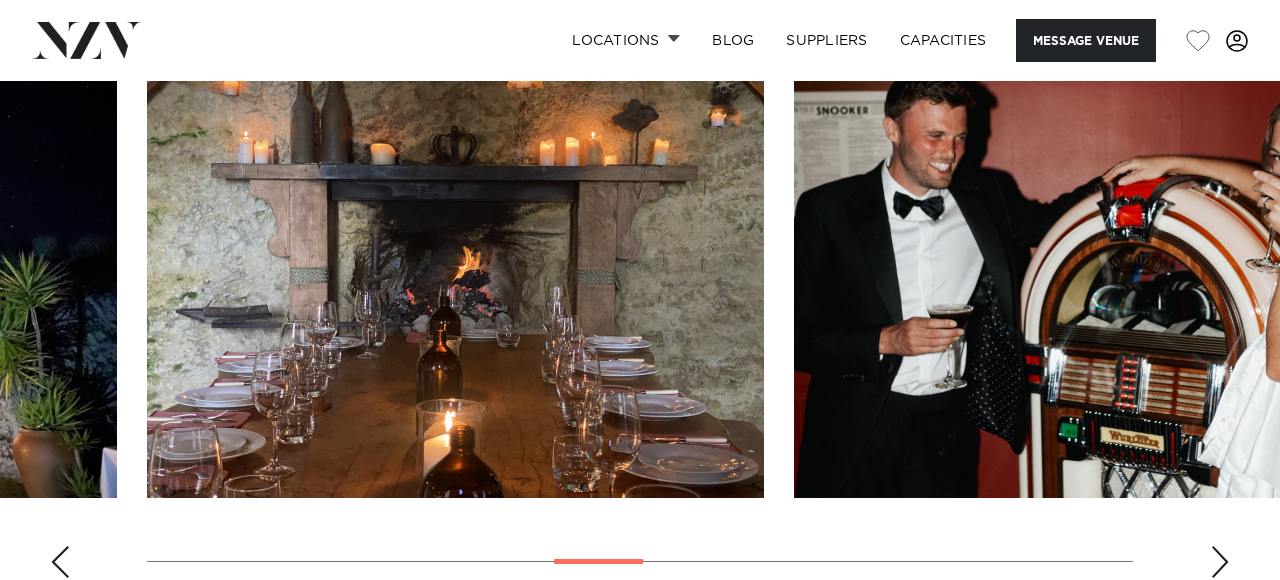 click at bounding box center (1220, 562) 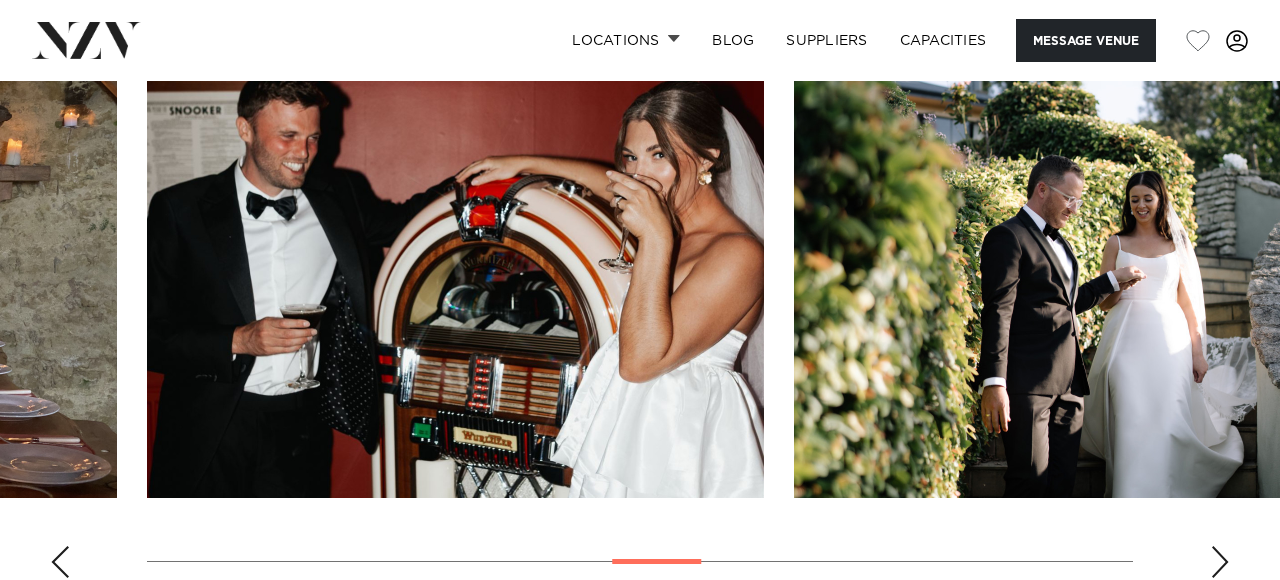 click at bounding box center (1220, 562) 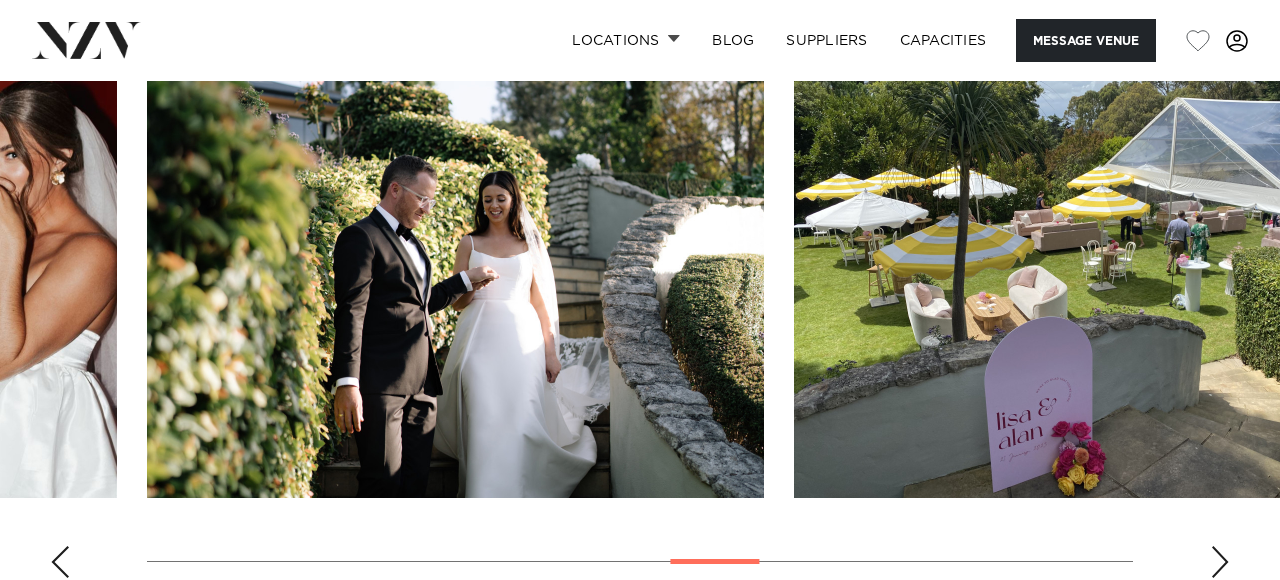 click at bounding box center [1220, 562] 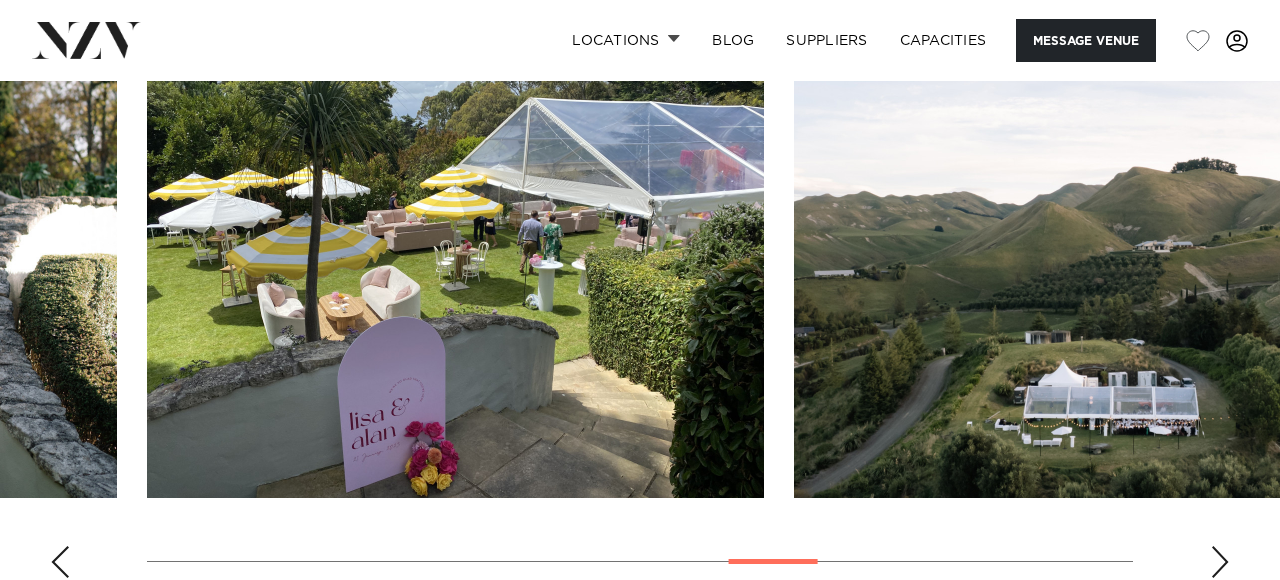 click at bounding box center (1220, 562) 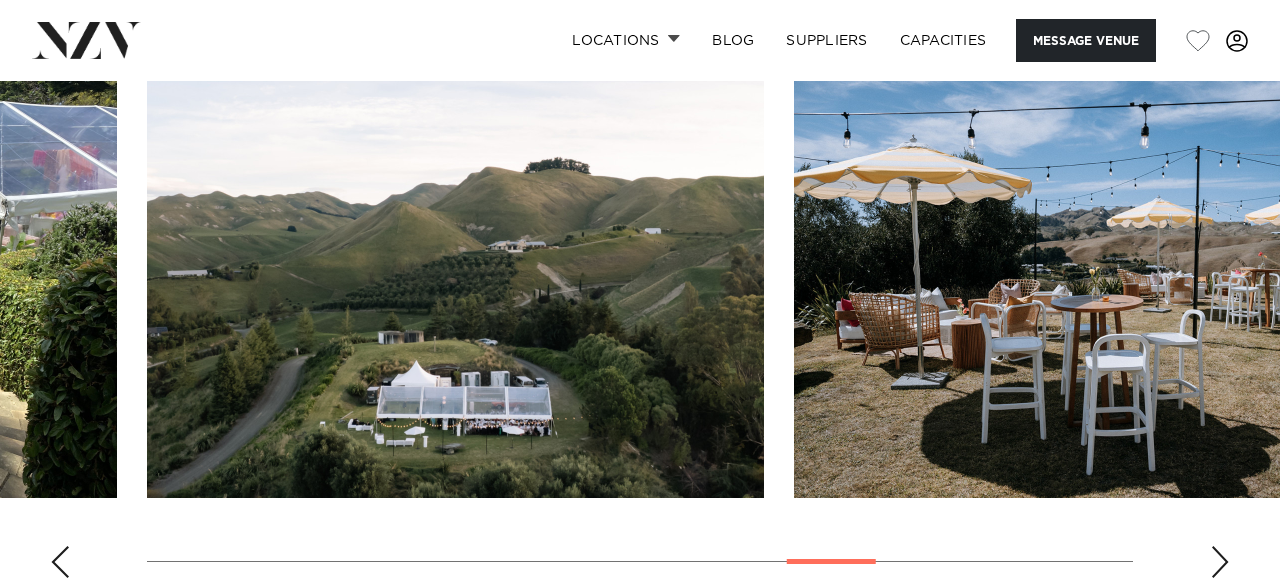click at bounding box center [1220, 562] 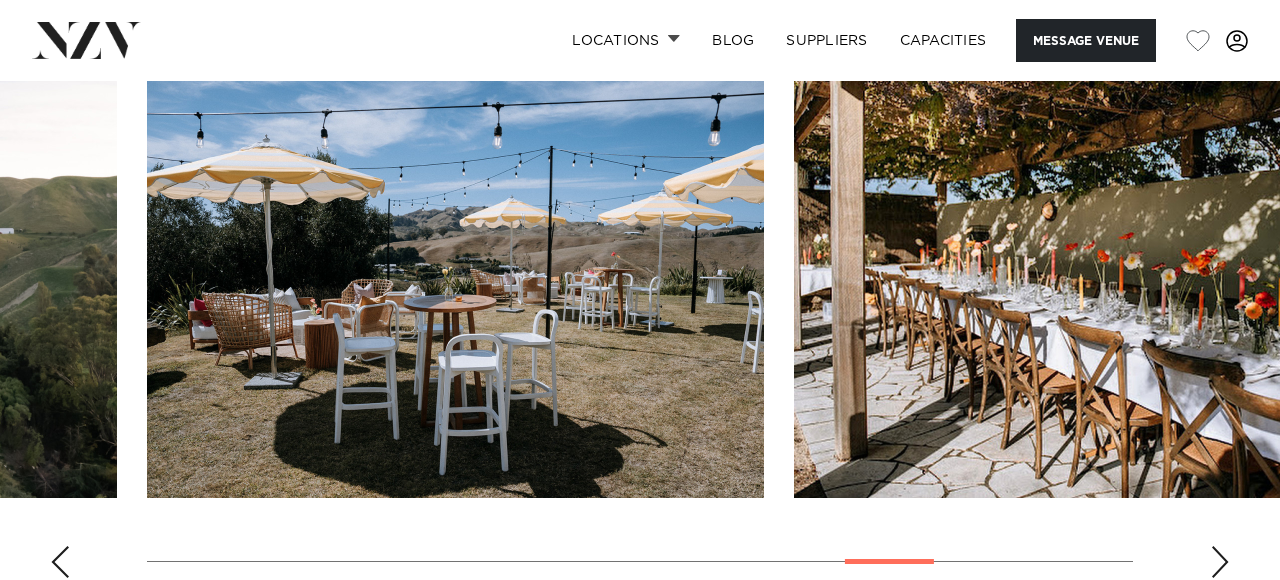 click at bounding box center (1220, 562) 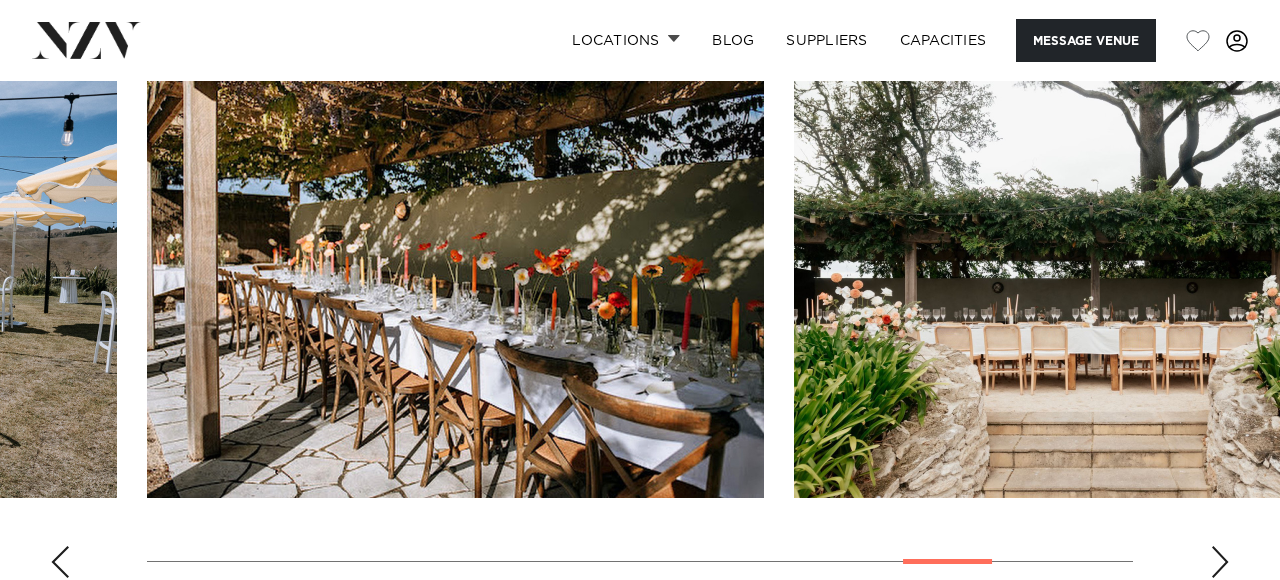 click at bounding box center [1220, 562] 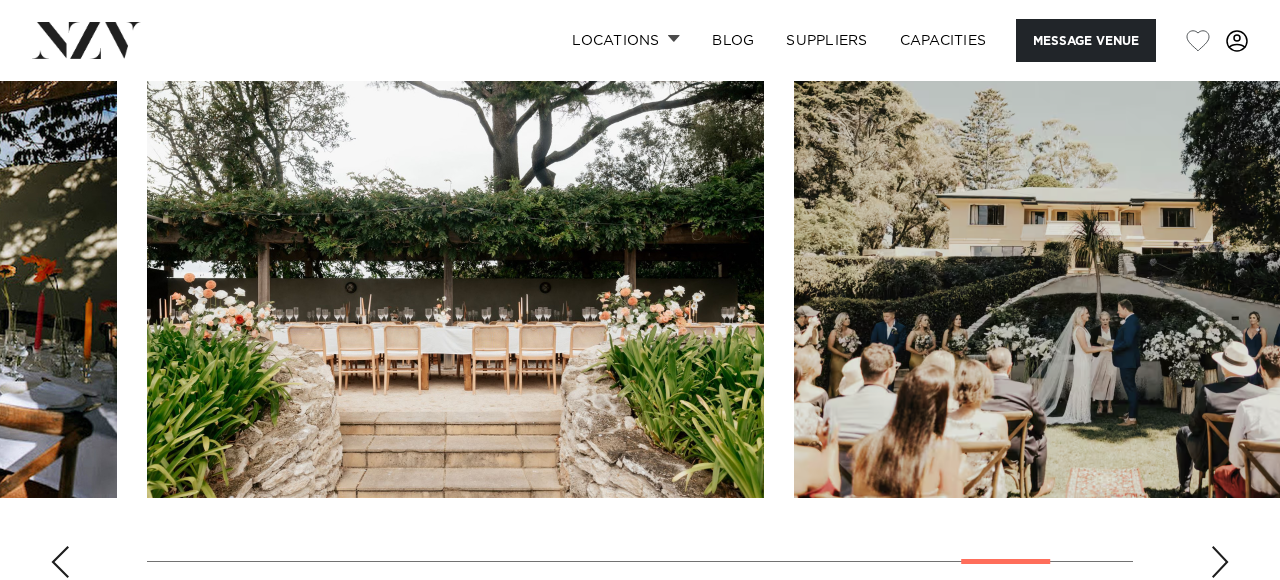 click at bounding box center (1220, 562) 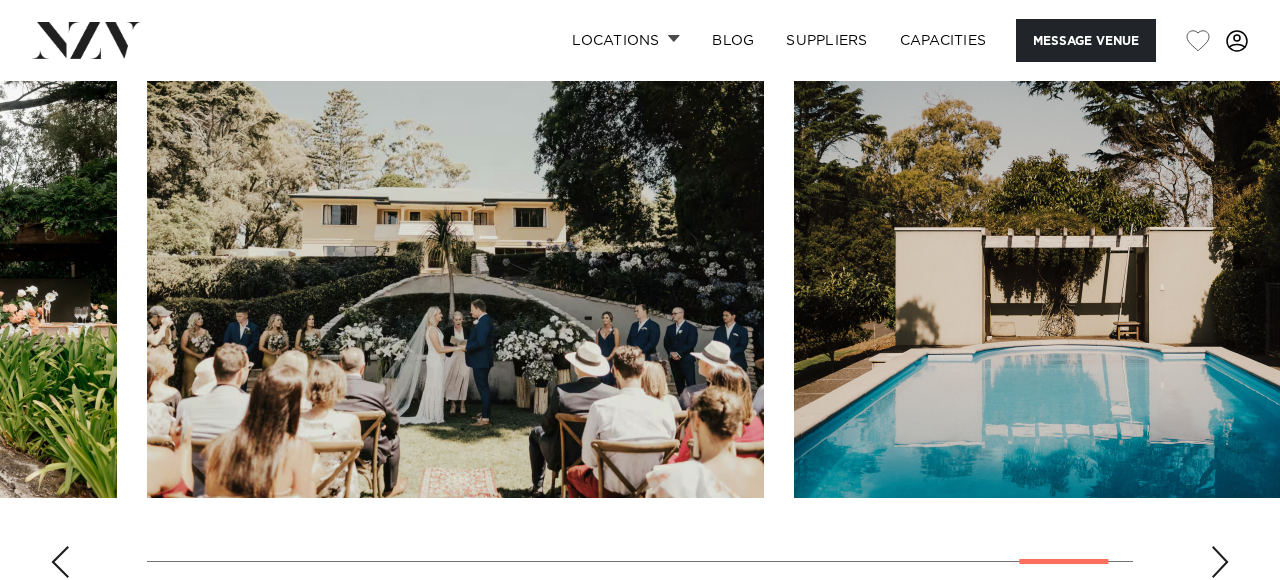 click at bounding box center [1220, 562] 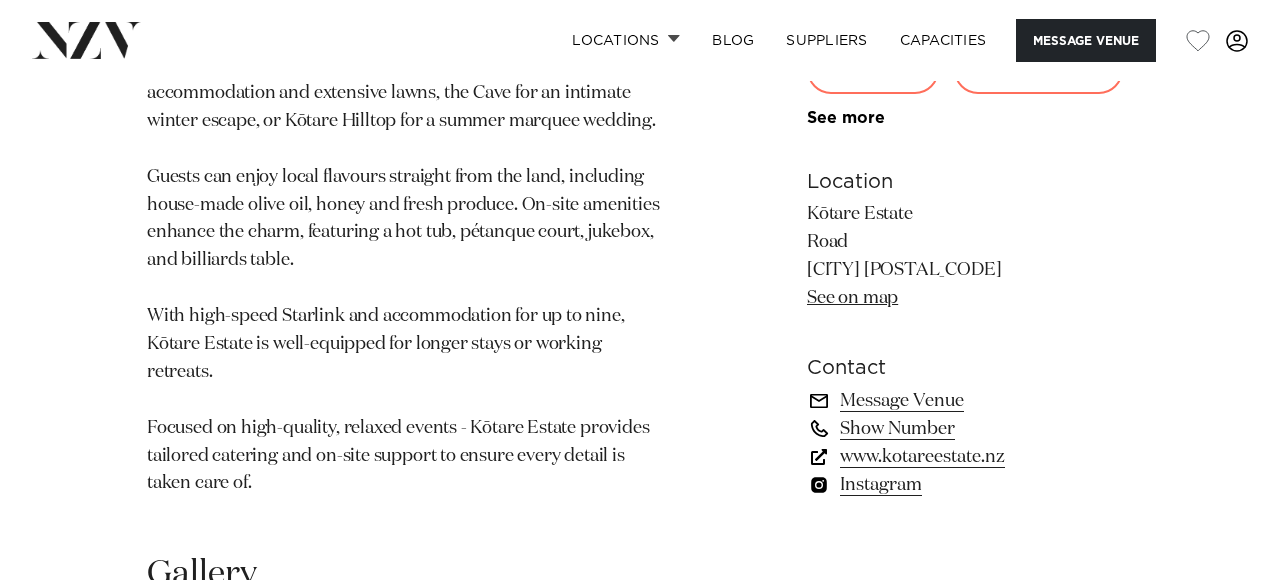 scroll, scrollTop: 1452, scrollLeft: 0, axis: vertical 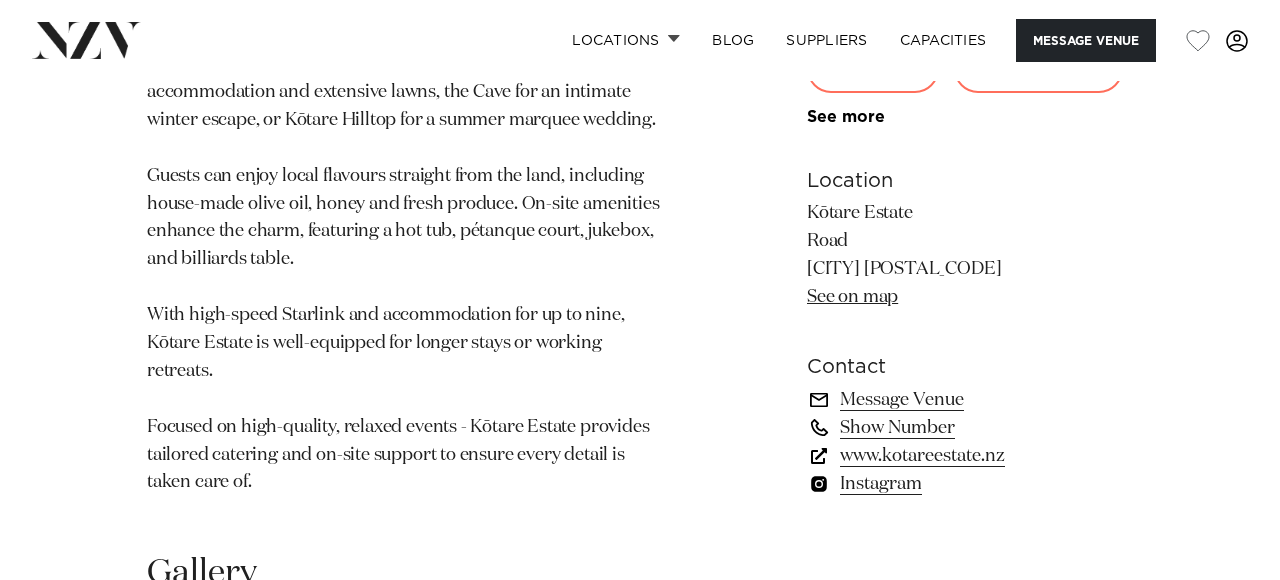 click on "www.kotareestate.nz" at bounding box center [970, 455] 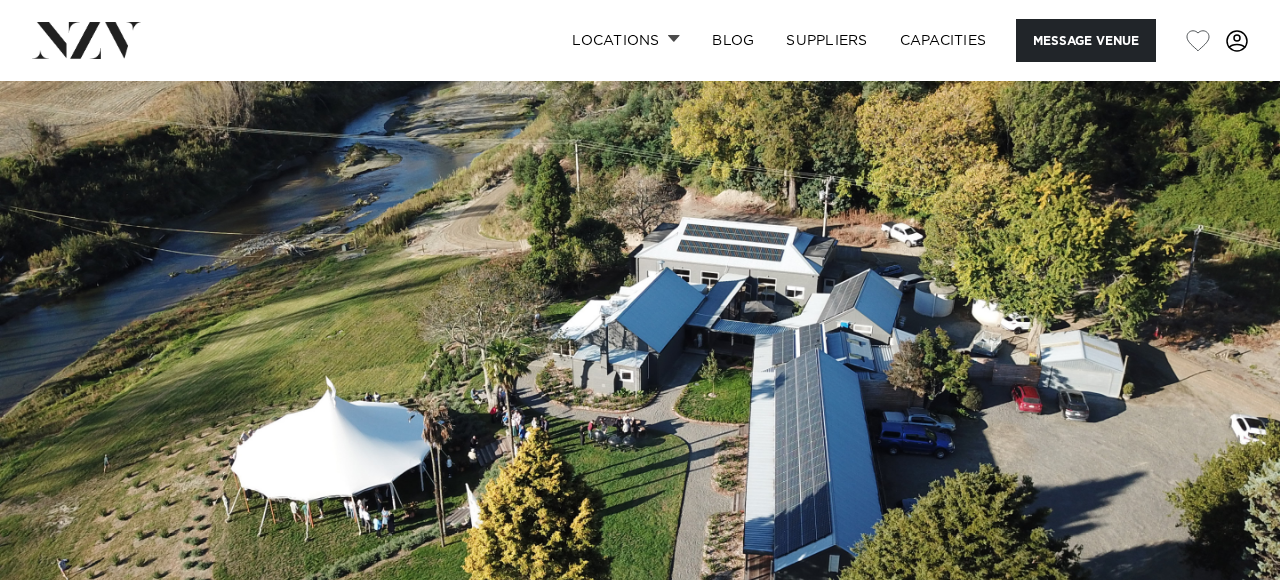 scroll, scrollTop: 0, scrollLeft: 0, axis: both 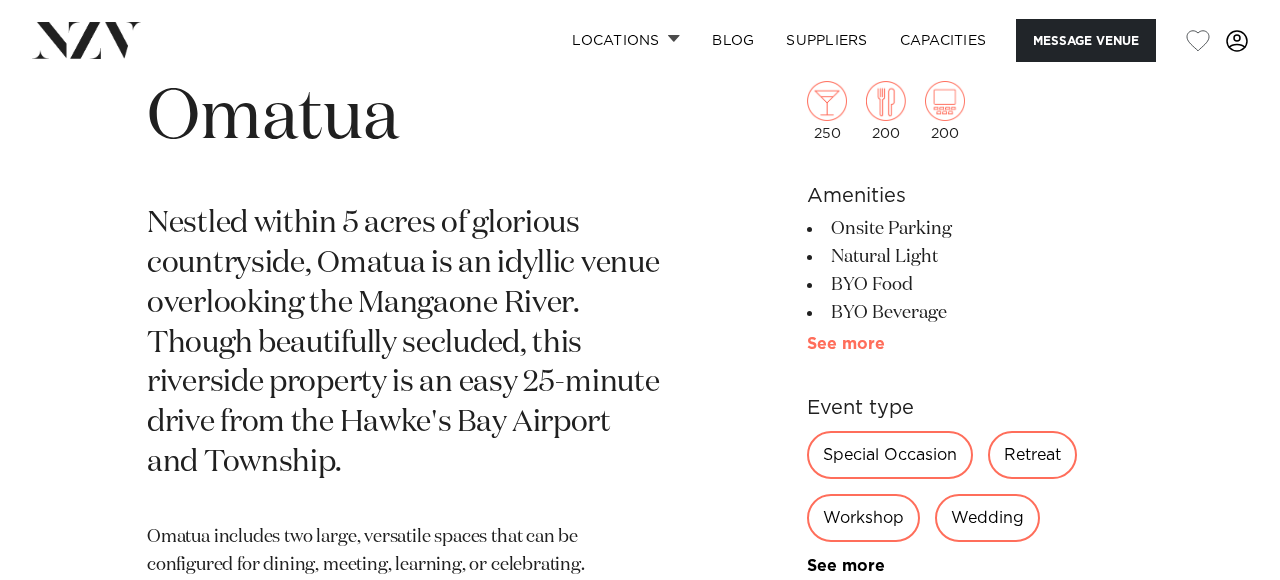 click on "See more" at bounding box center [885, 344] 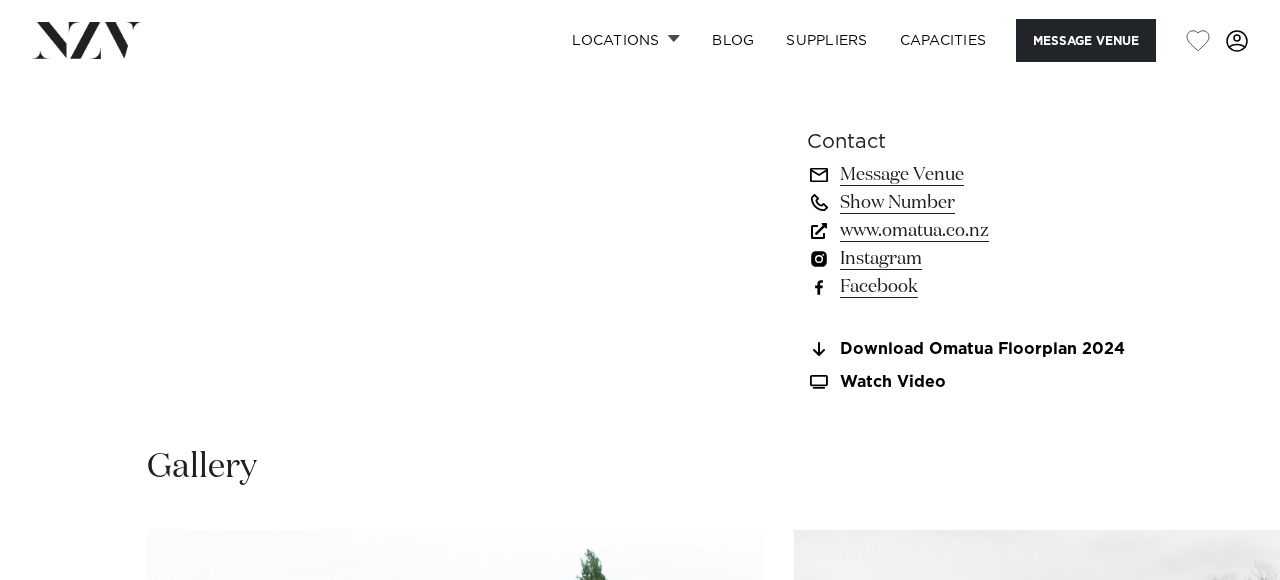 scroll, scrollTop: 1808, scrollLeft: 0, axis: vertical 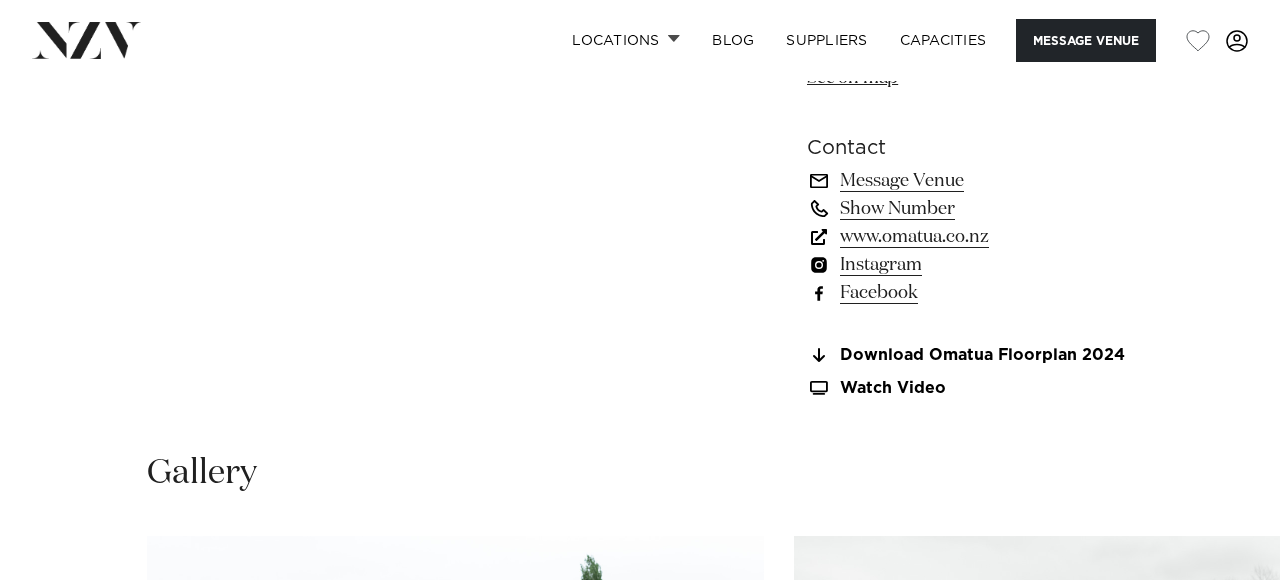 click on "www.omatua.co.nz" at bounding box center [970, 237] 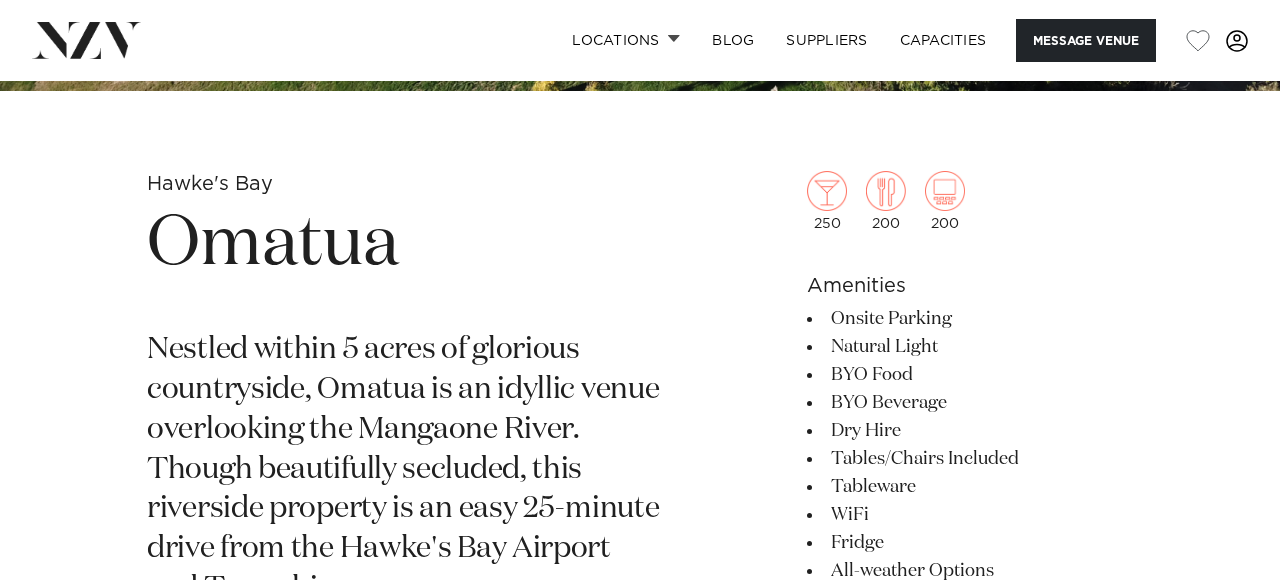 scroll, scrollTop: 576, scrollLeft: 0, axis: vertical 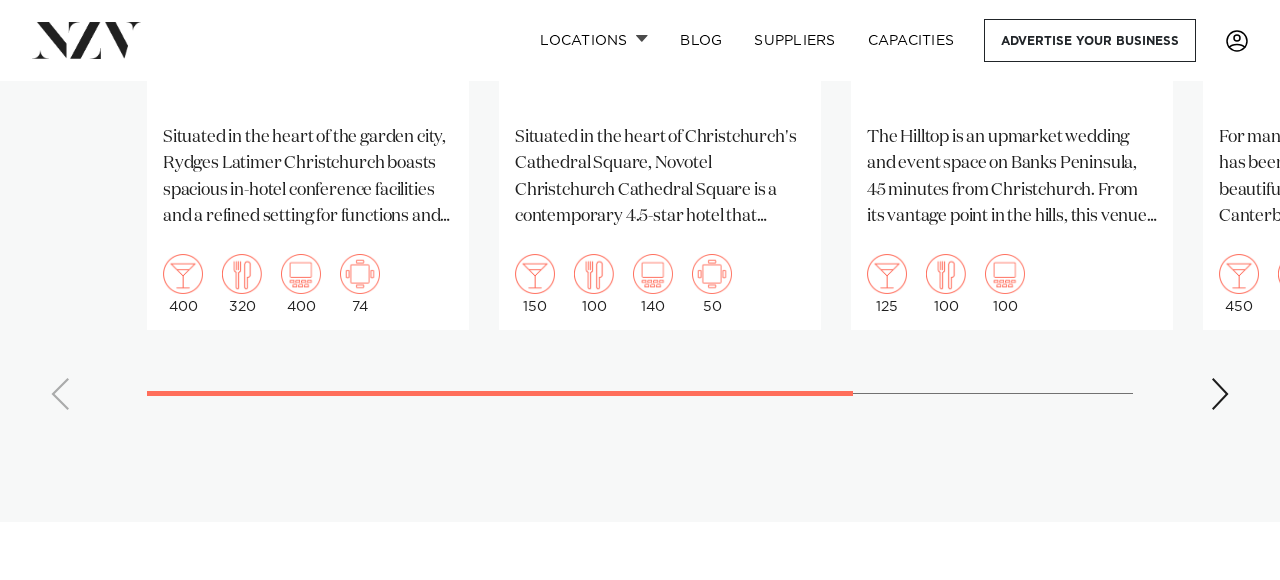 click at bounding box center (1220, 394) 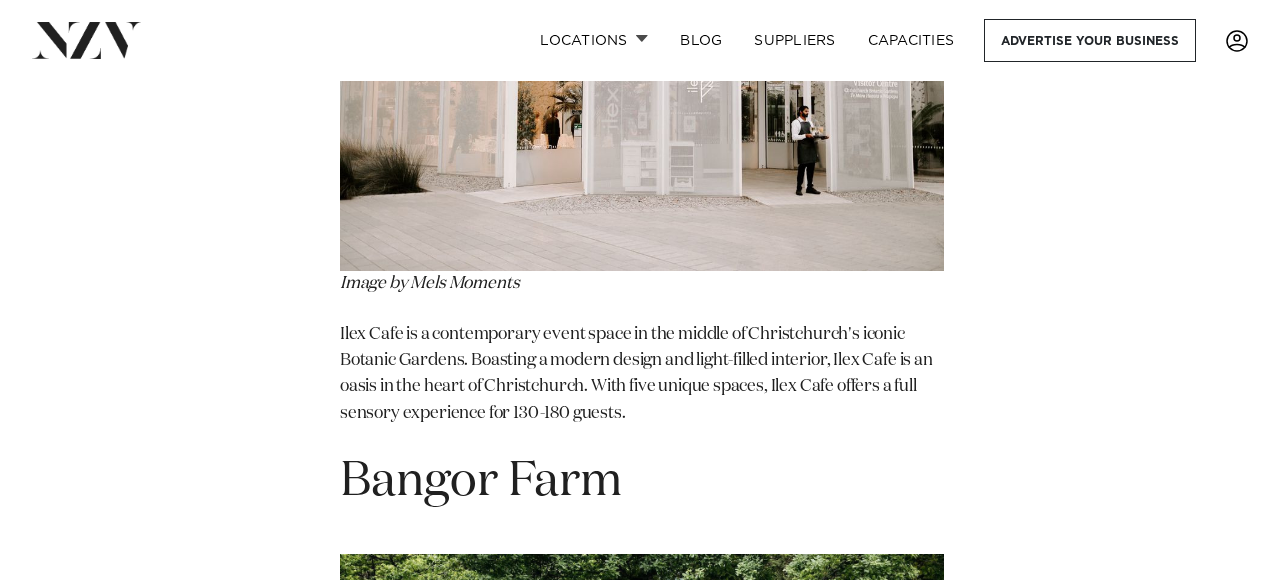 scroll, scrollTop: 16363, scrollLeft: 0, axis: vertical 